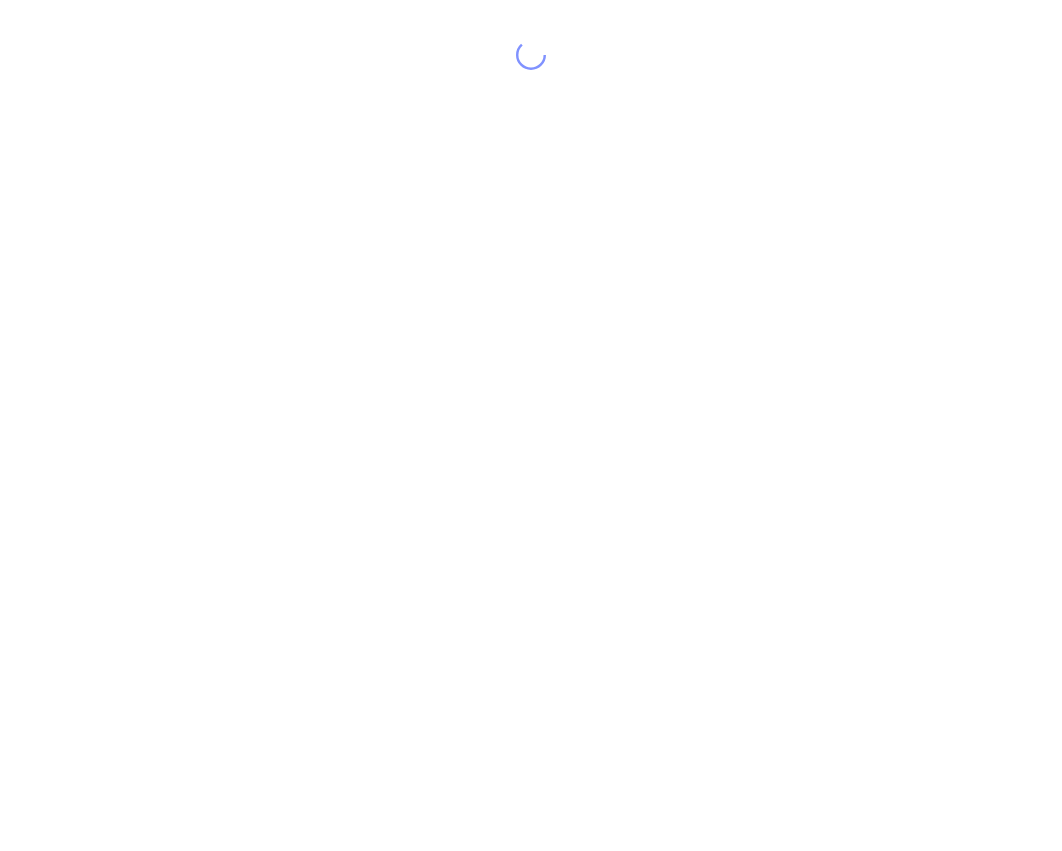 scroll, scrollTop: 0, scrollLeft: 0, axis: both 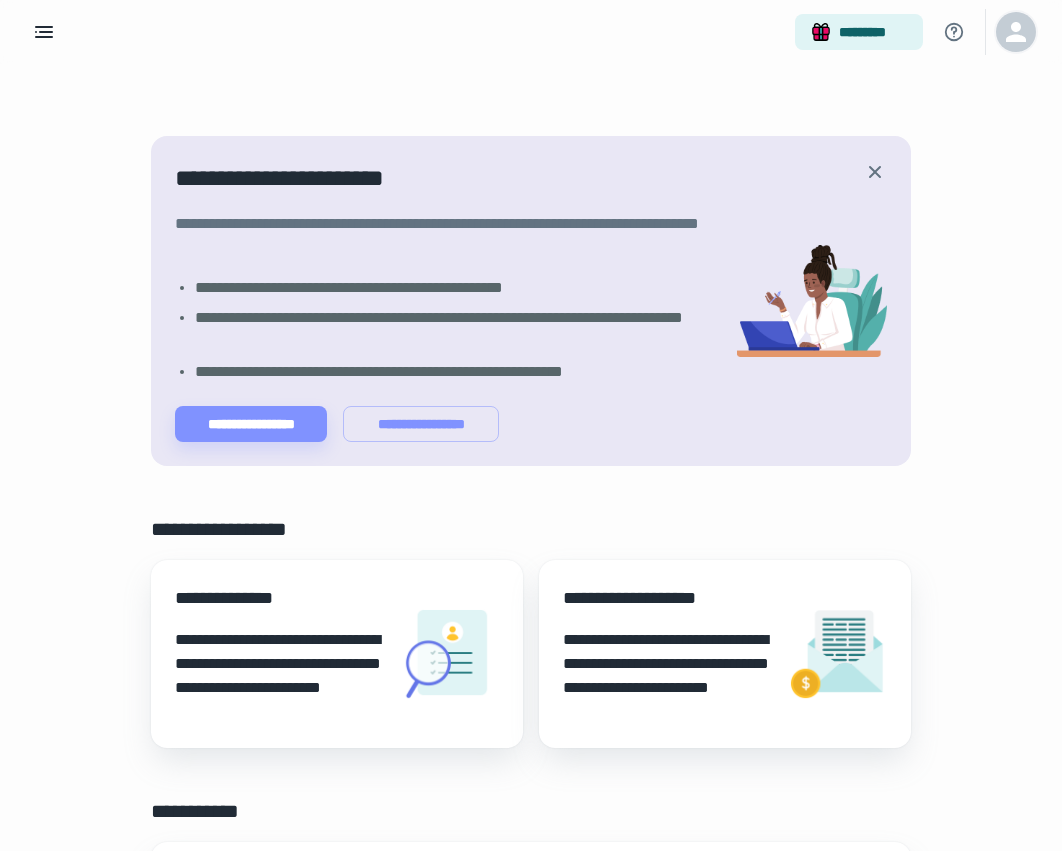 click at bounding box center [1016, 32] 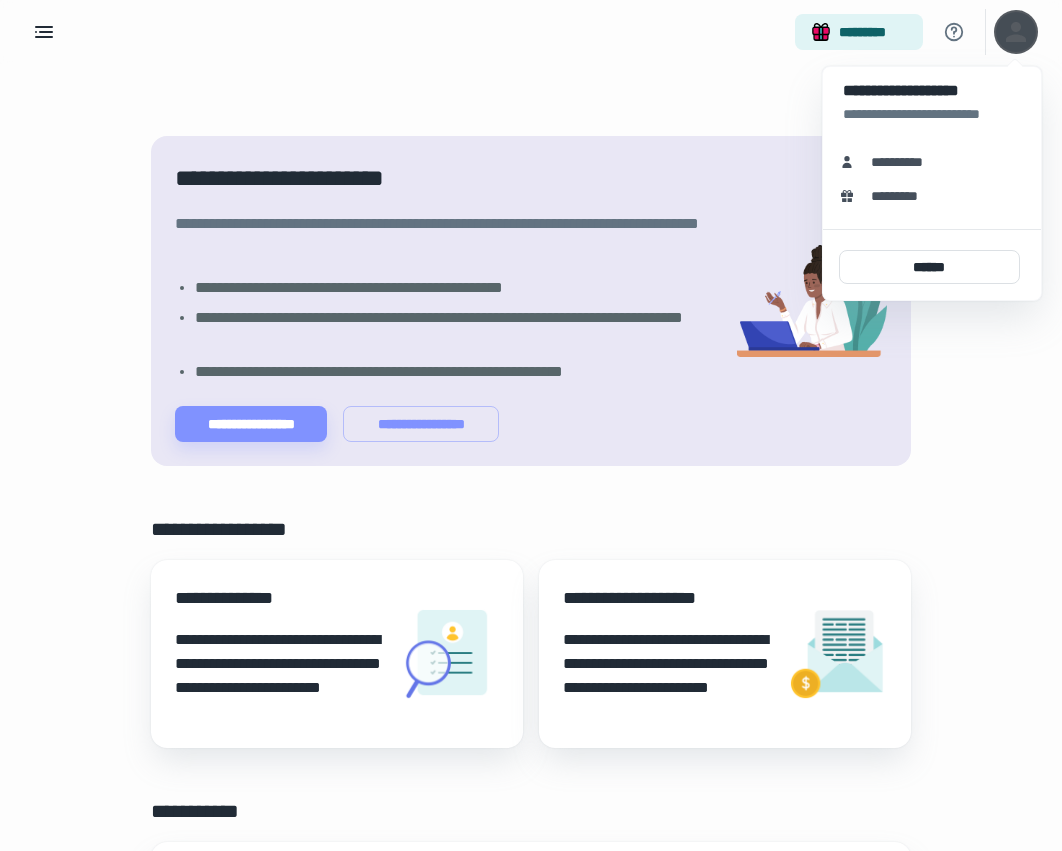 click at bounding box center (531, 425) 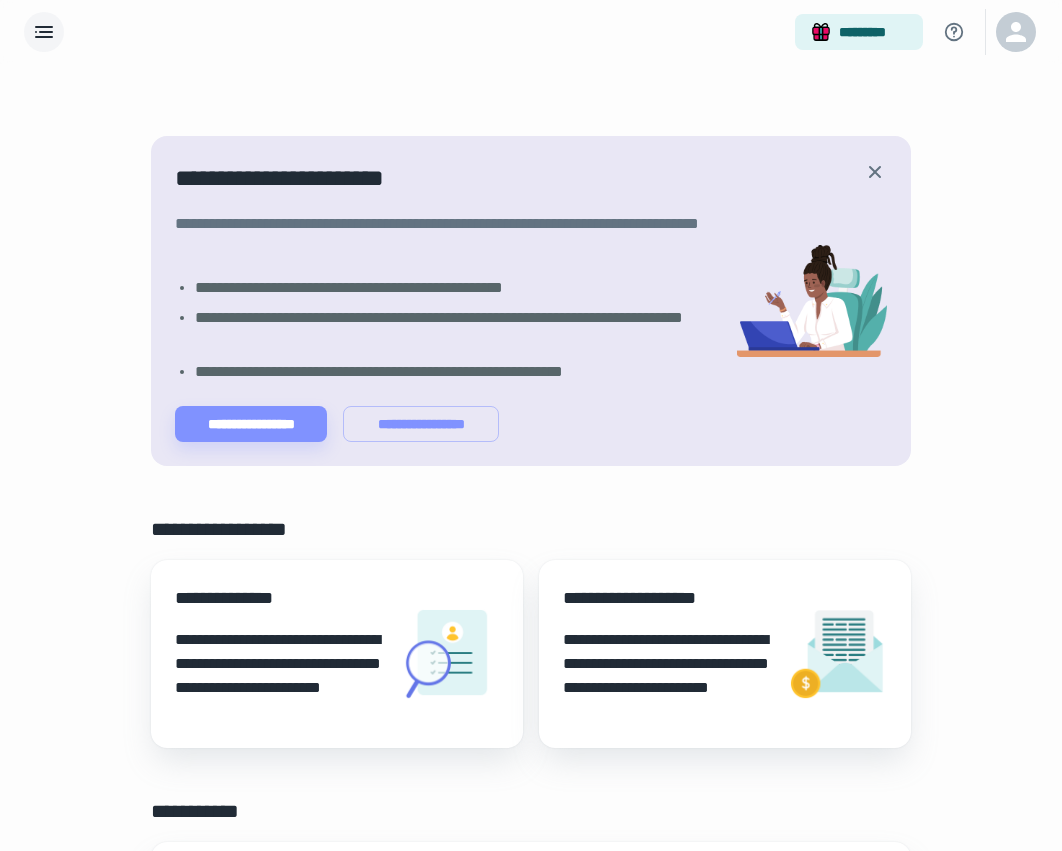 click 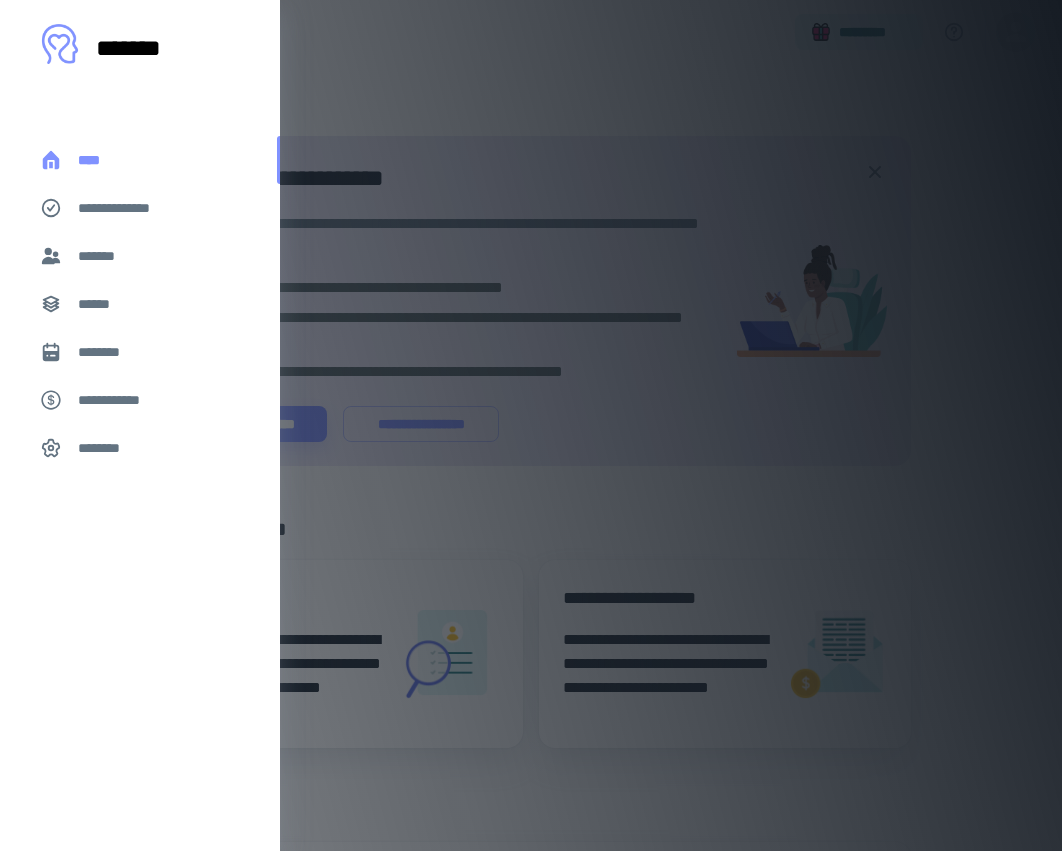 drag, startPoint x: 166, startPoint y: 159, endPoint x: 145, endPoint y: 159, distance: 21 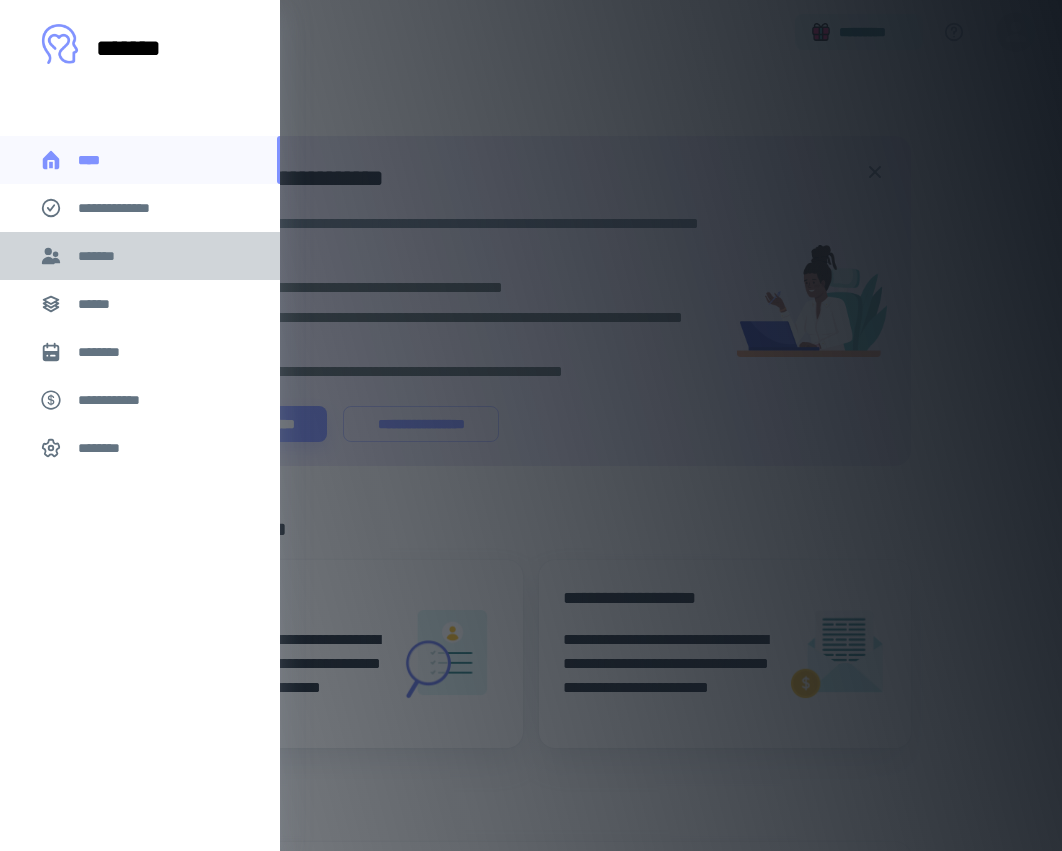 click on "*******" at bounding box center (101, 256) 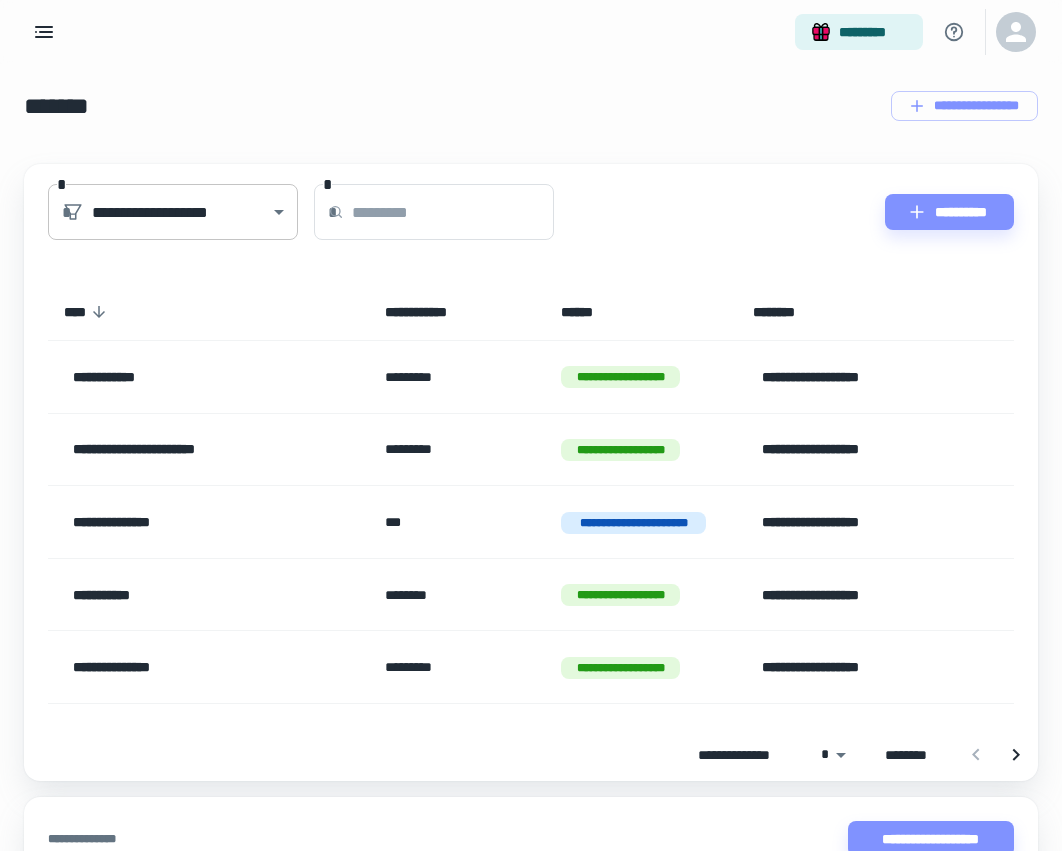 click on "[FIRST] [LAST] [PHONE] [EMAIL] [ADDRESS] [CITY] [STATE] [ZIP] [COUNTRY] [DOB] [AGE]" at bounding box center [531, 425] 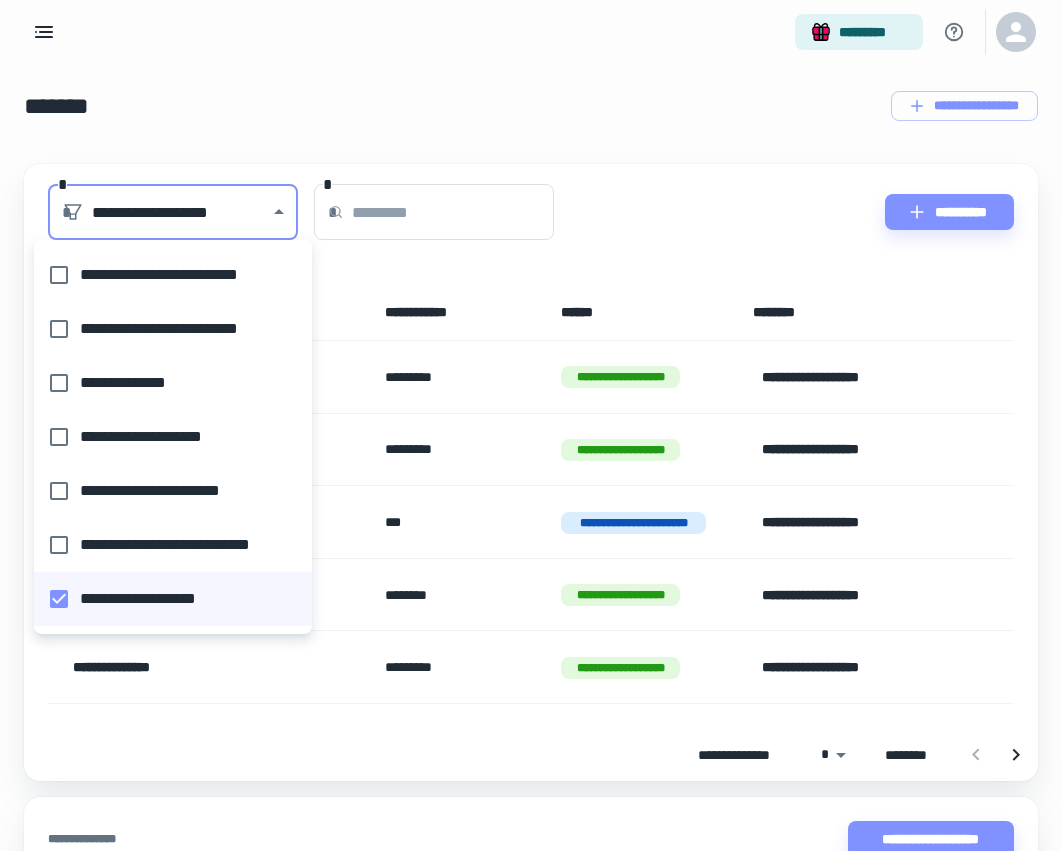 click at bounding box center (531, 425) 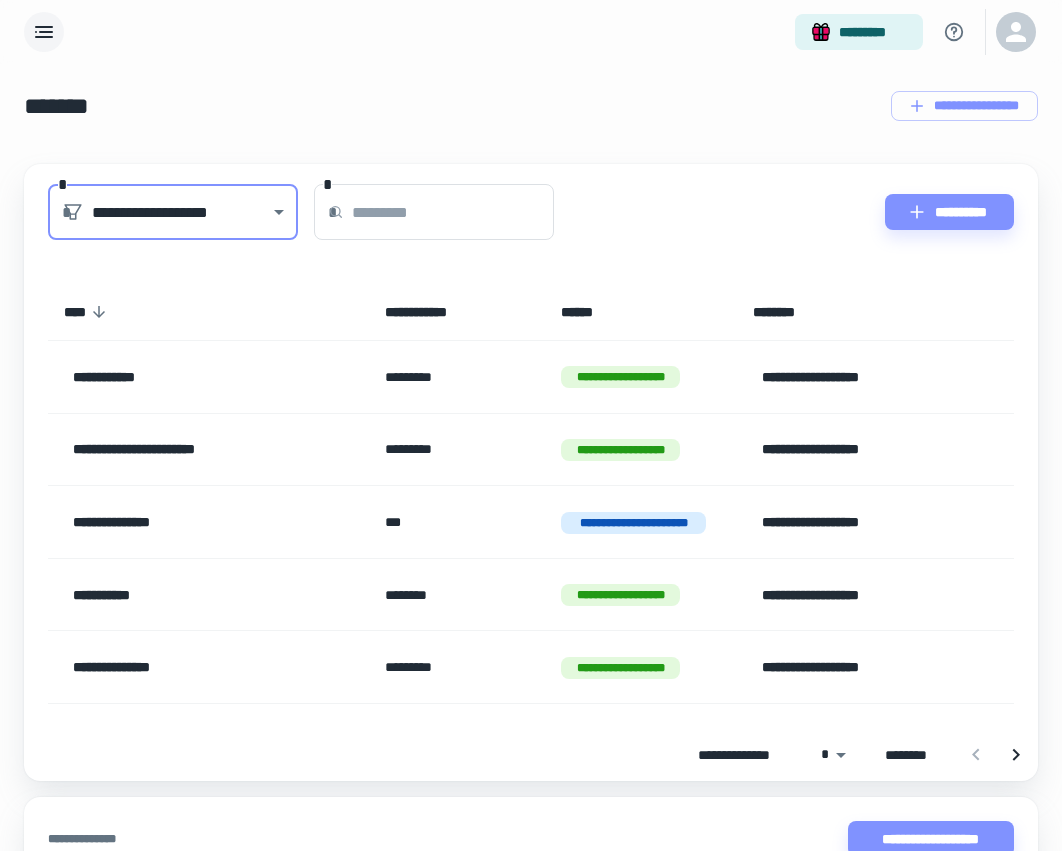click 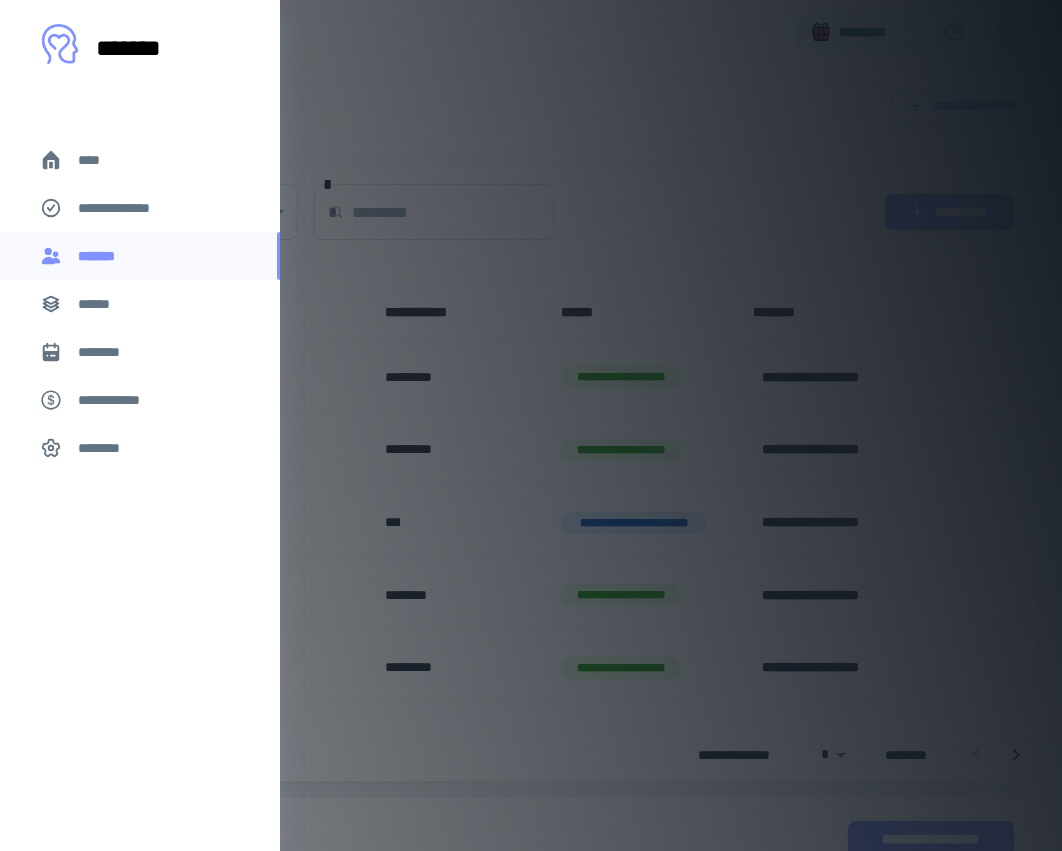 click on "**********" at bounding box center [127, 208] 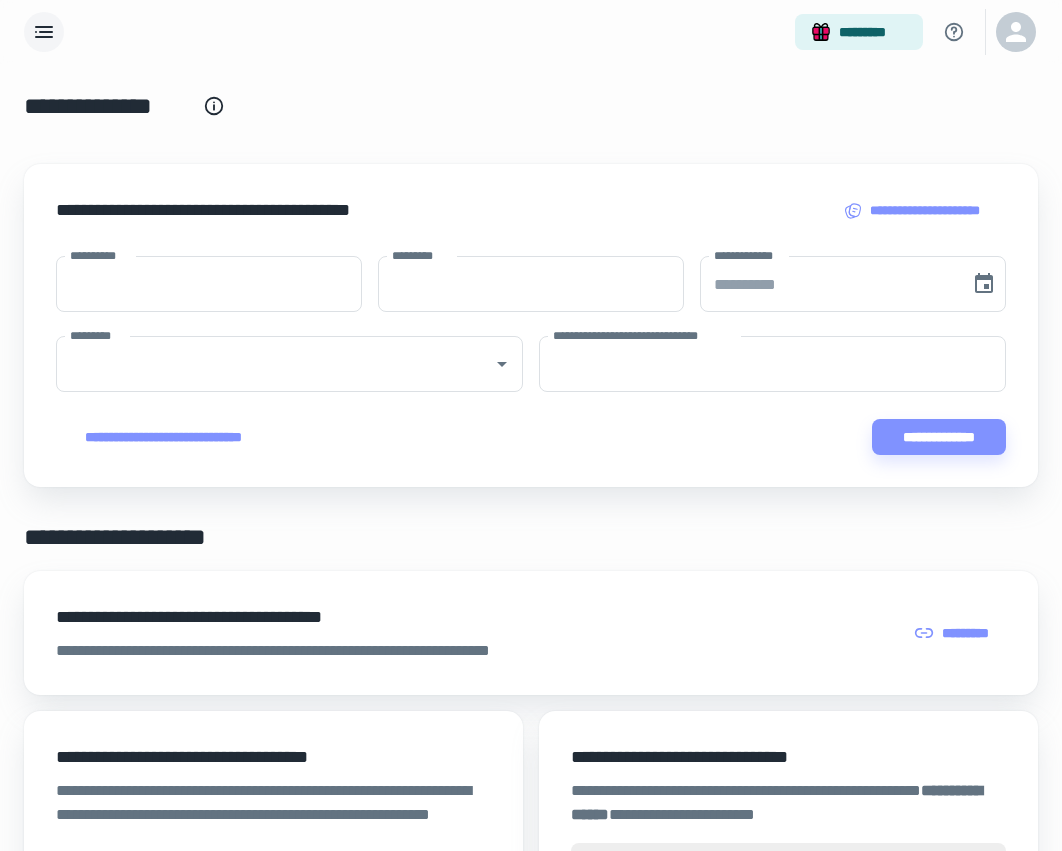 scroll, scrollTop: 0, scrollLeft: 0, axis: both 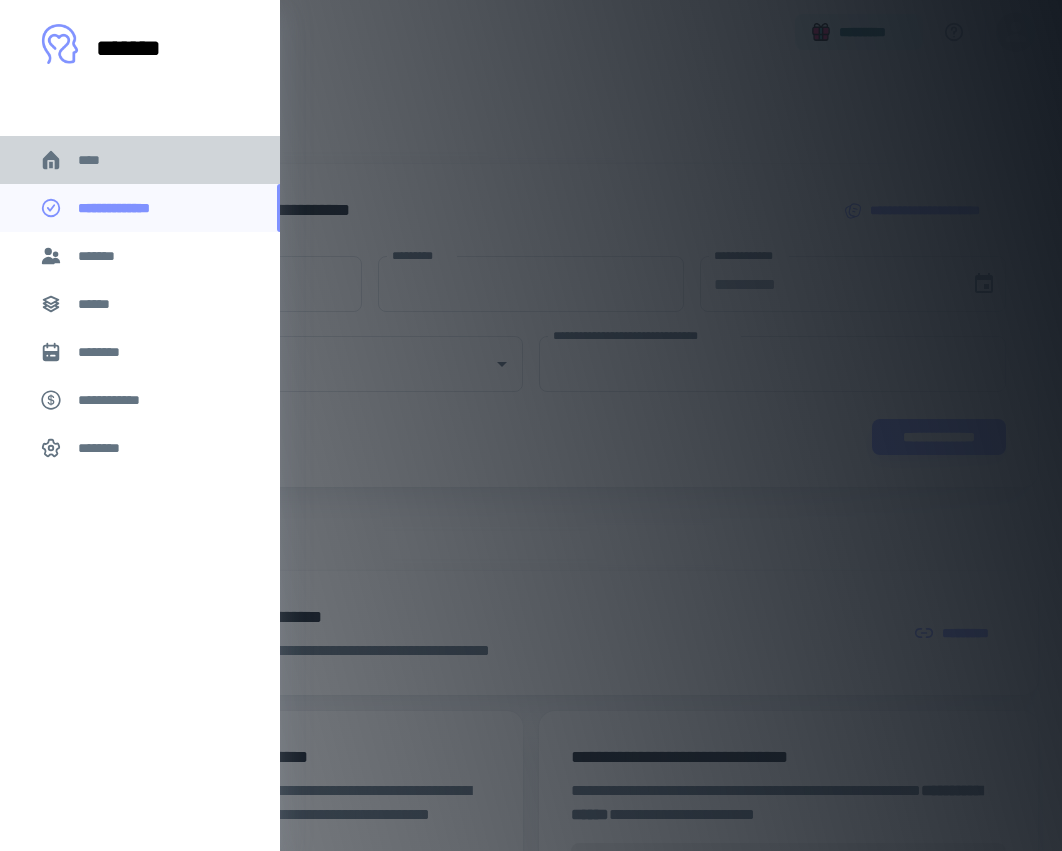 click on "****" at bounding box center (140, 160) 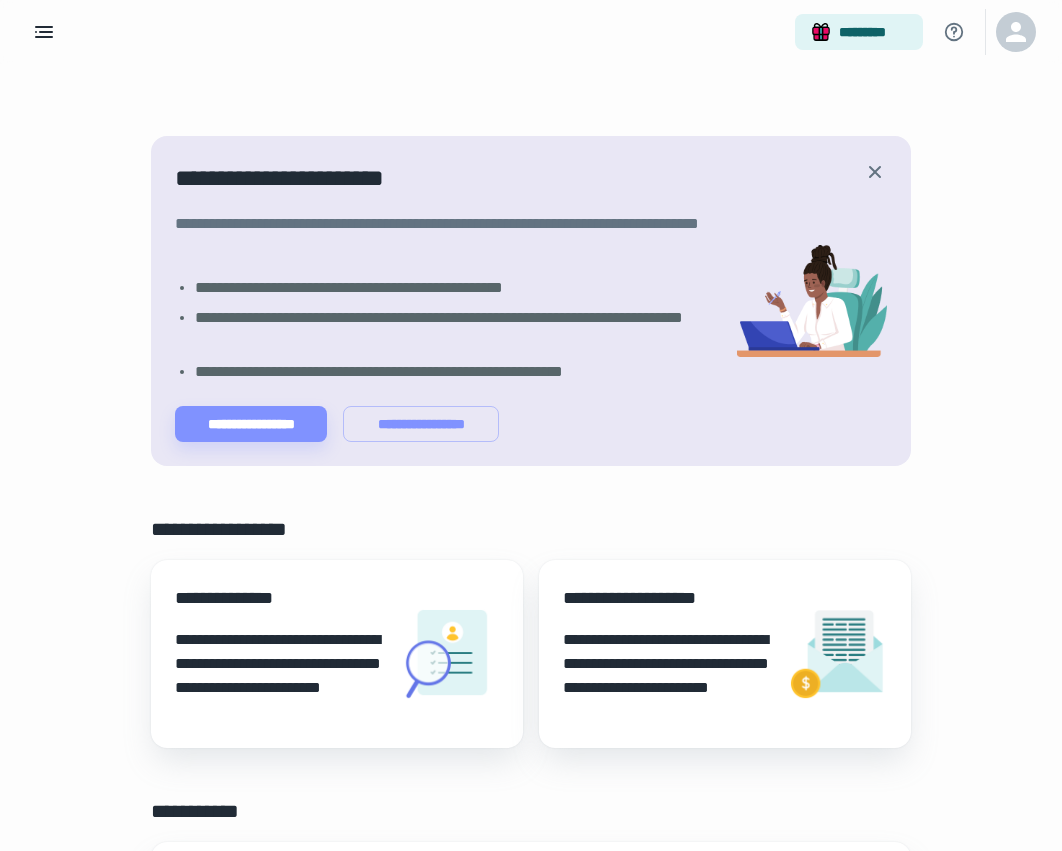 scroll, scrollTop: 0, scrollLeft: 0, axis: both 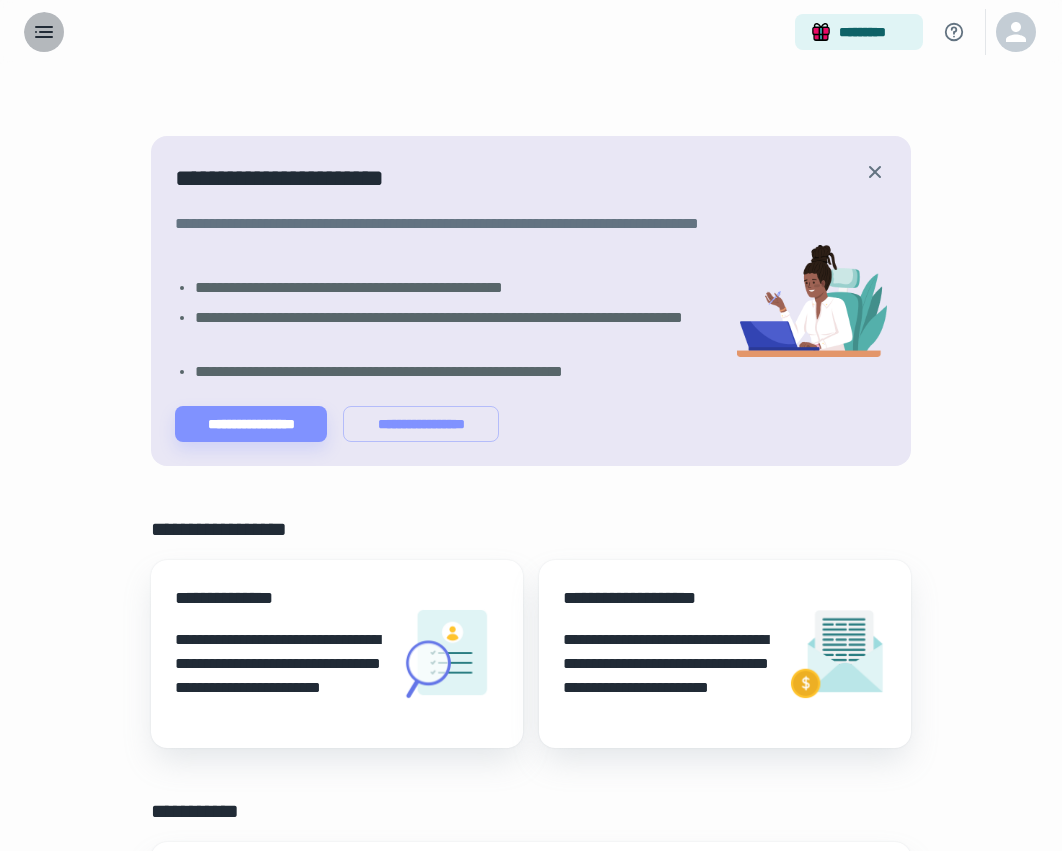 click 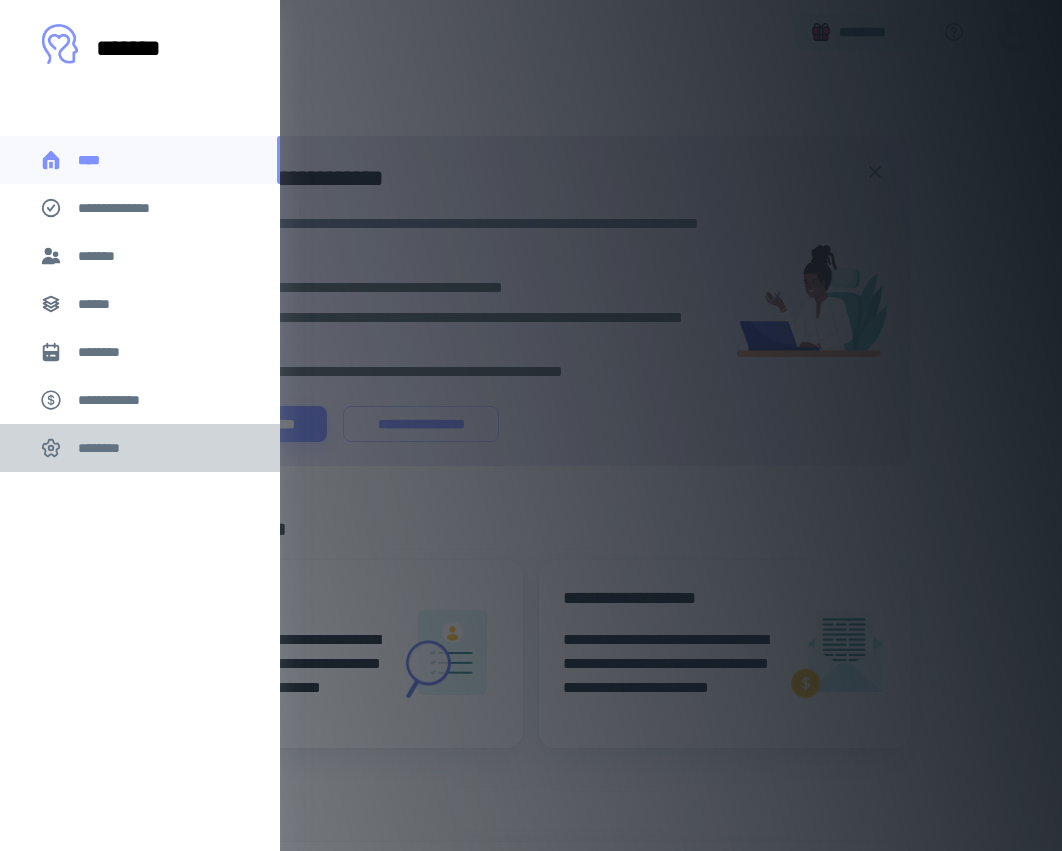 click on "********" at bounding box center [105, 448] 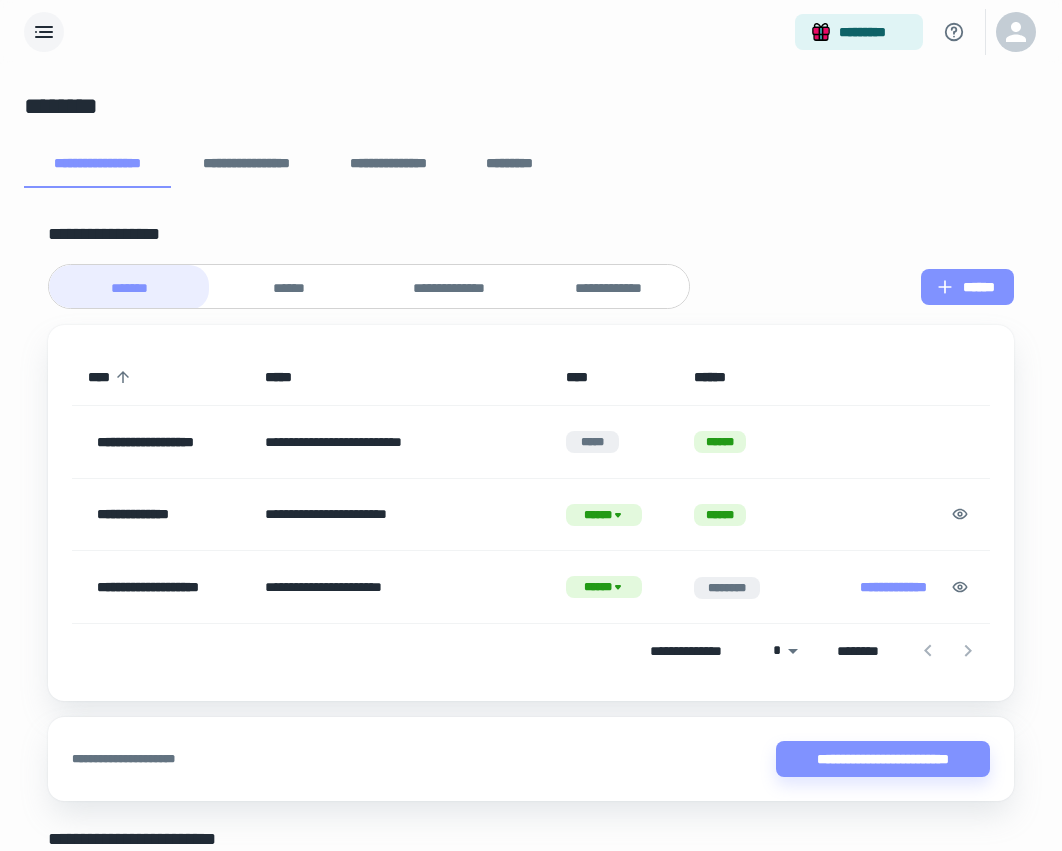 click on "******" at bounding box center (967, 287) 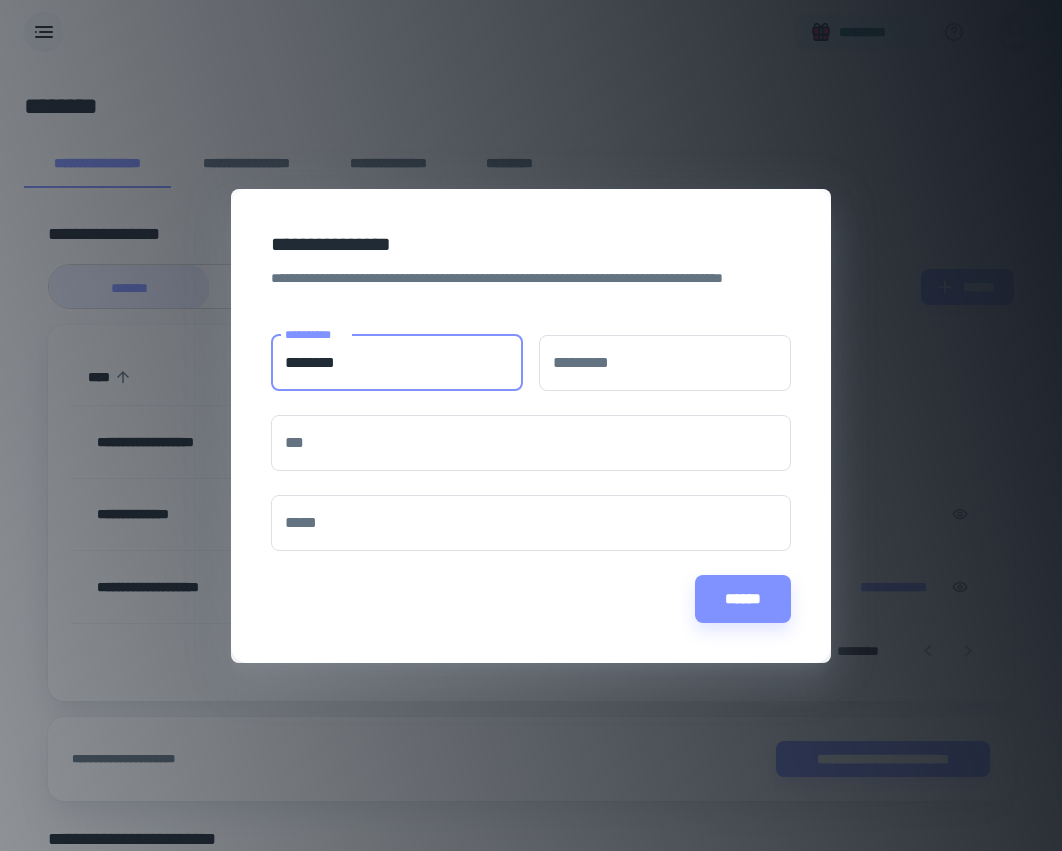 type on "********" 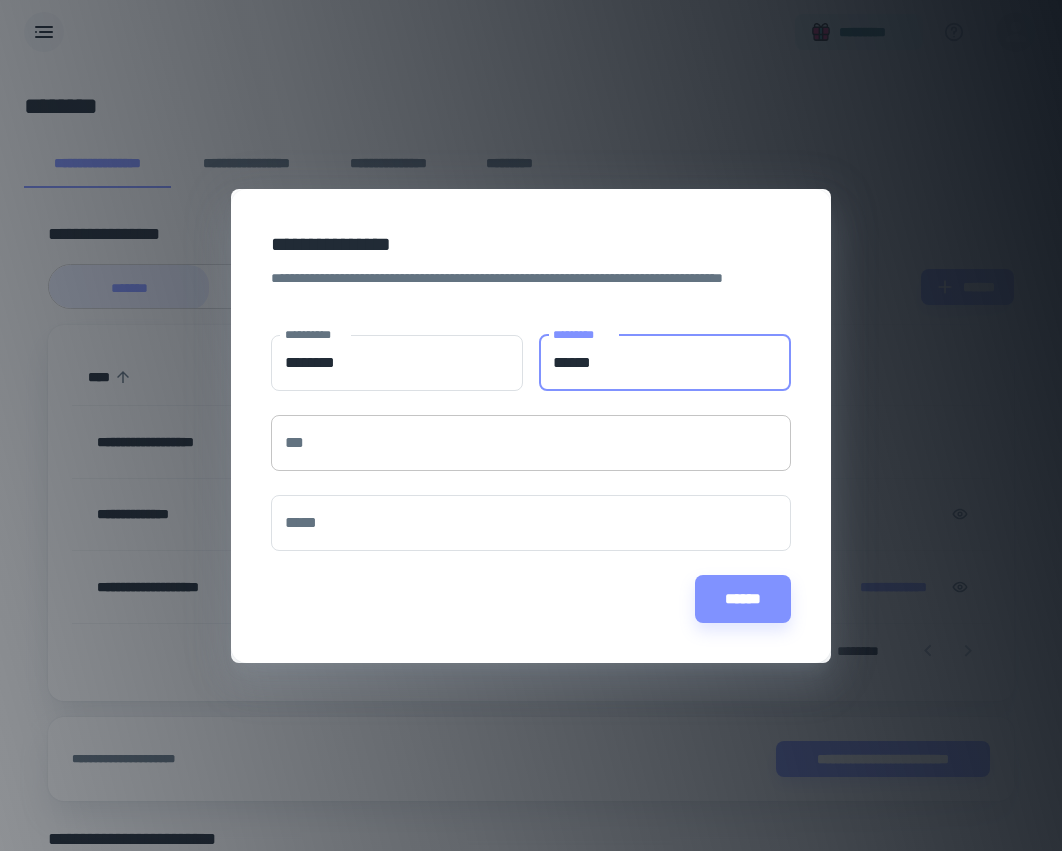 type on "******" 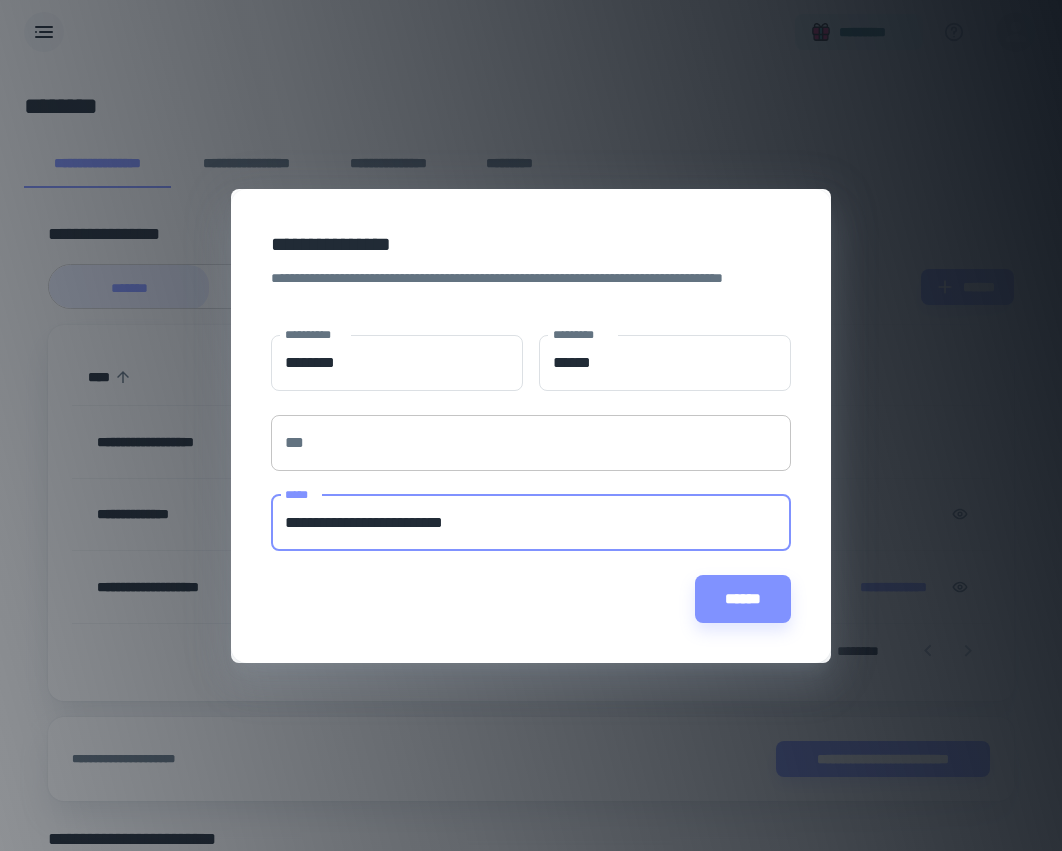 type on "**********" 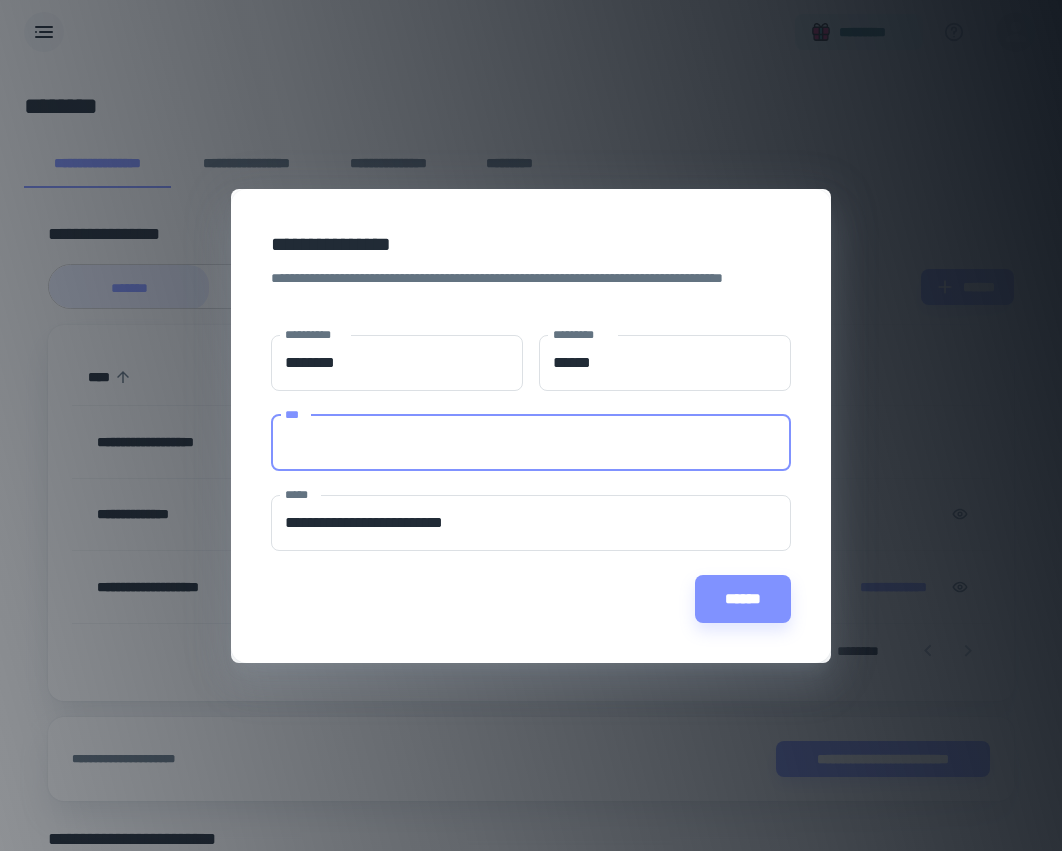 paste on "**********" 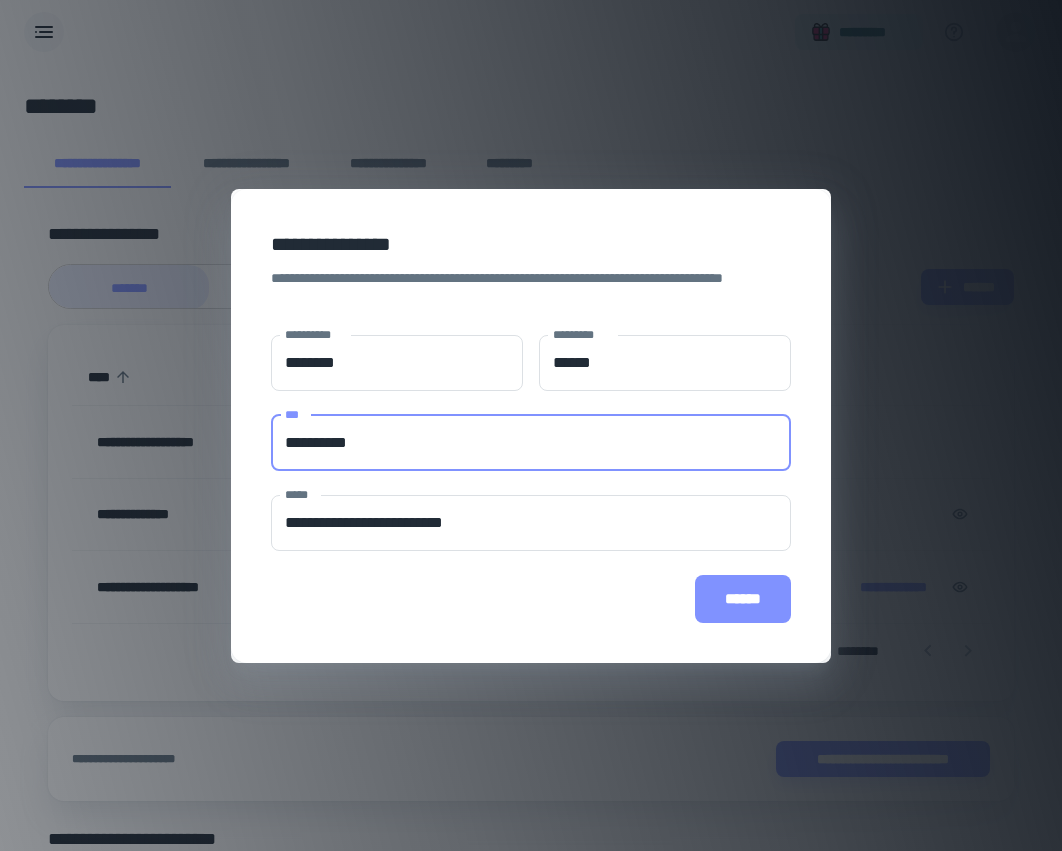 type on "**********" 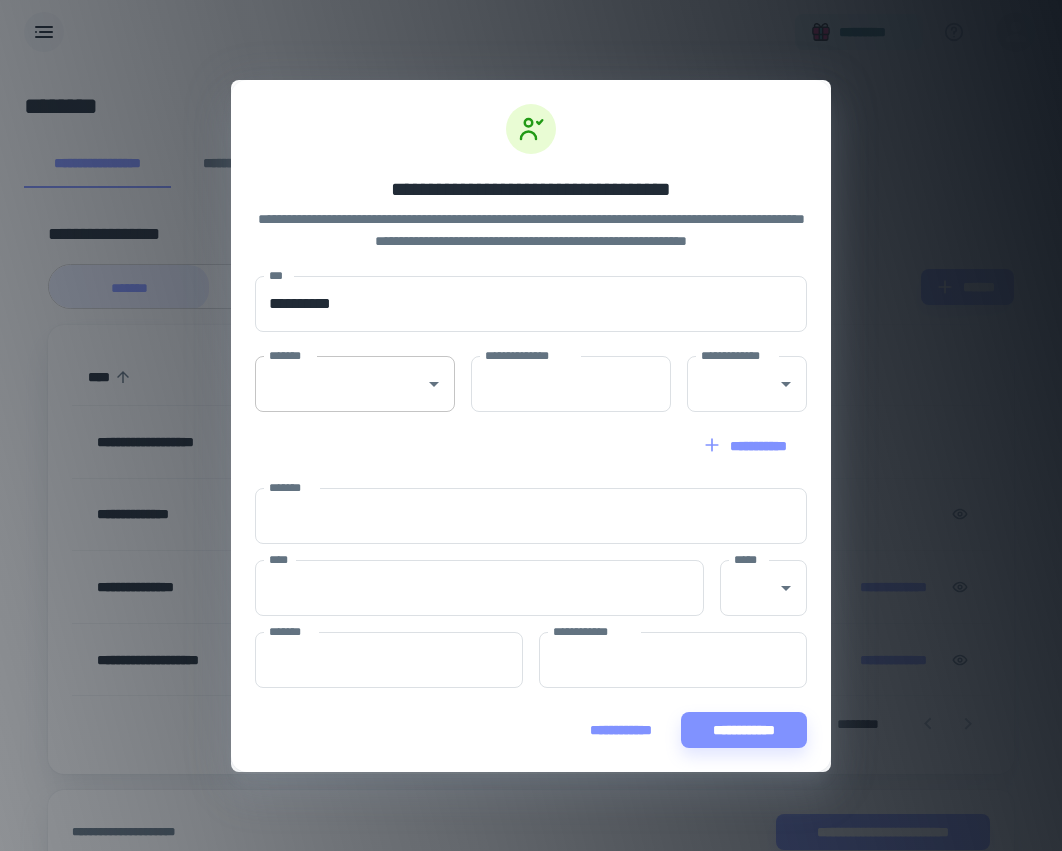 click on "*******" at bounding box center [340, 384] 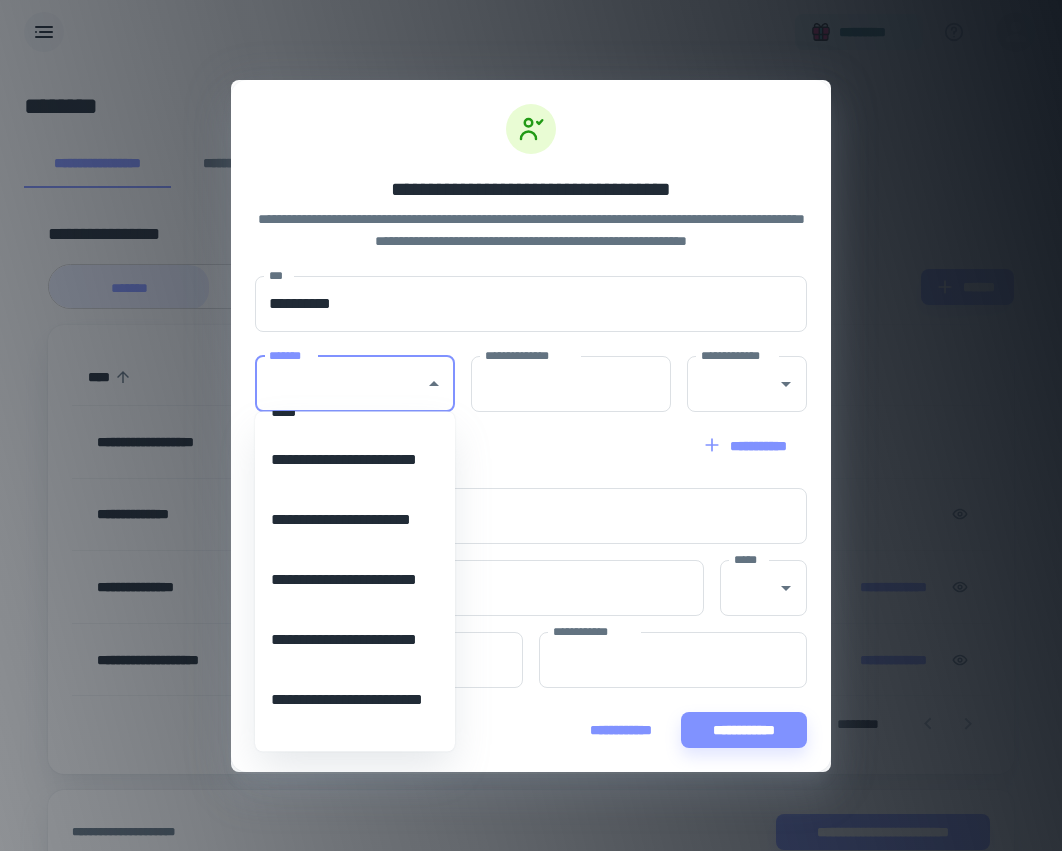 scroll, scrollTop: 1593, scrollLeft: 0, axis: vertical 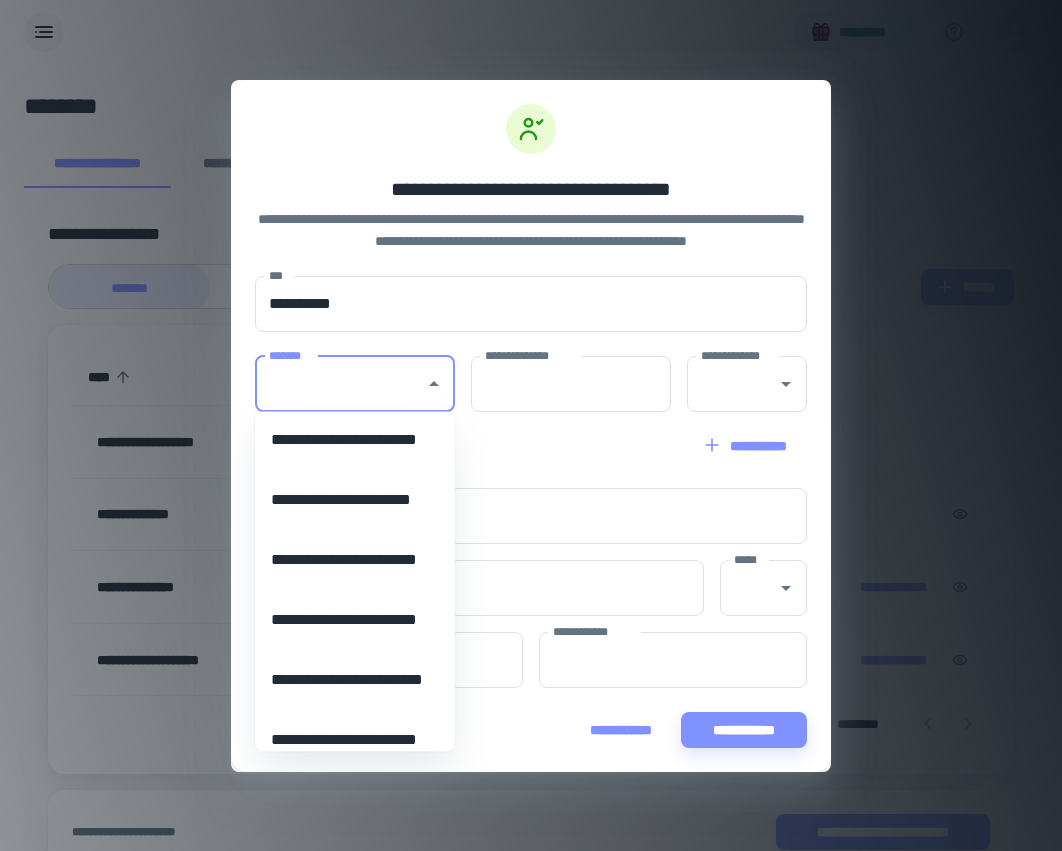 click on "**********" at bounding box center (355, 561) 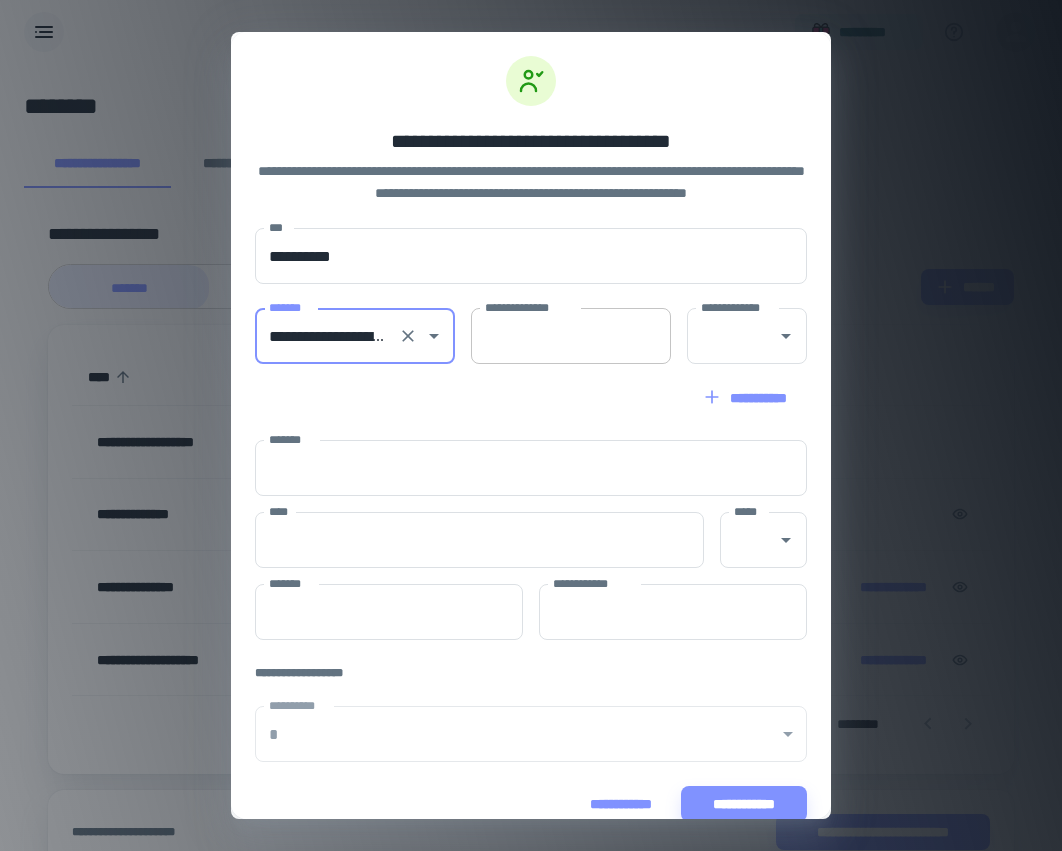 click on "**********" at bounding box center [571, 336] 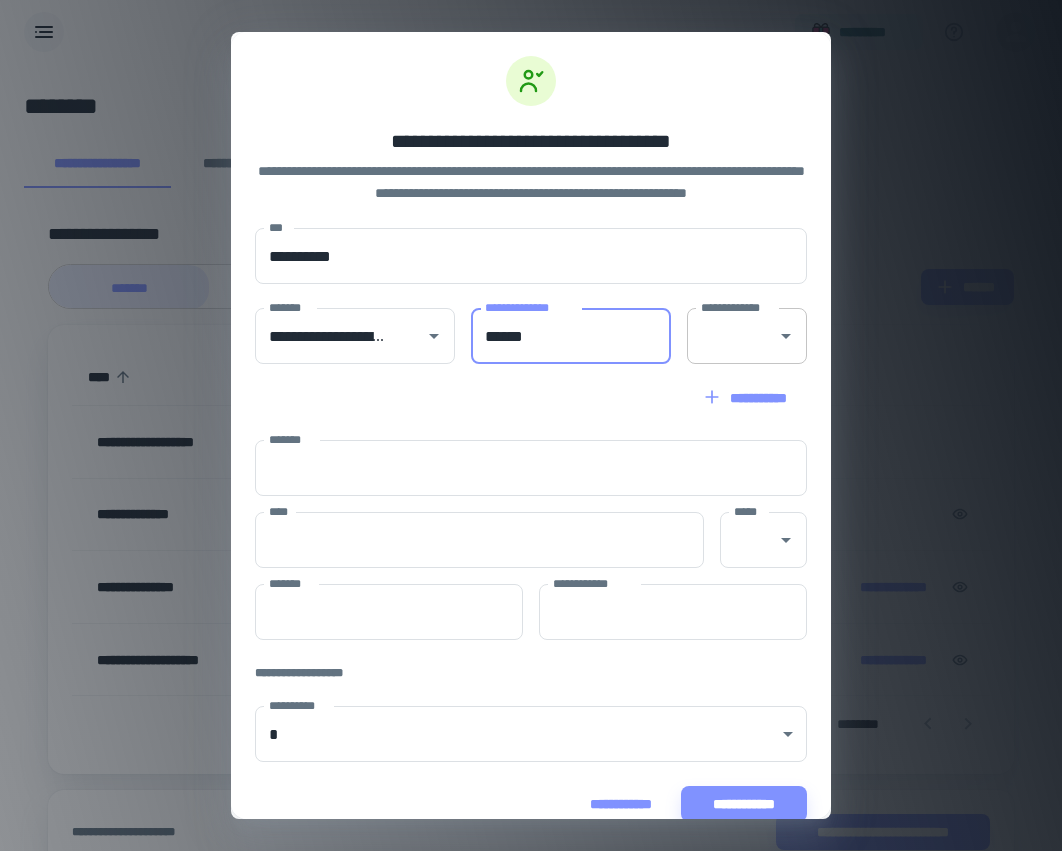 type on "******" 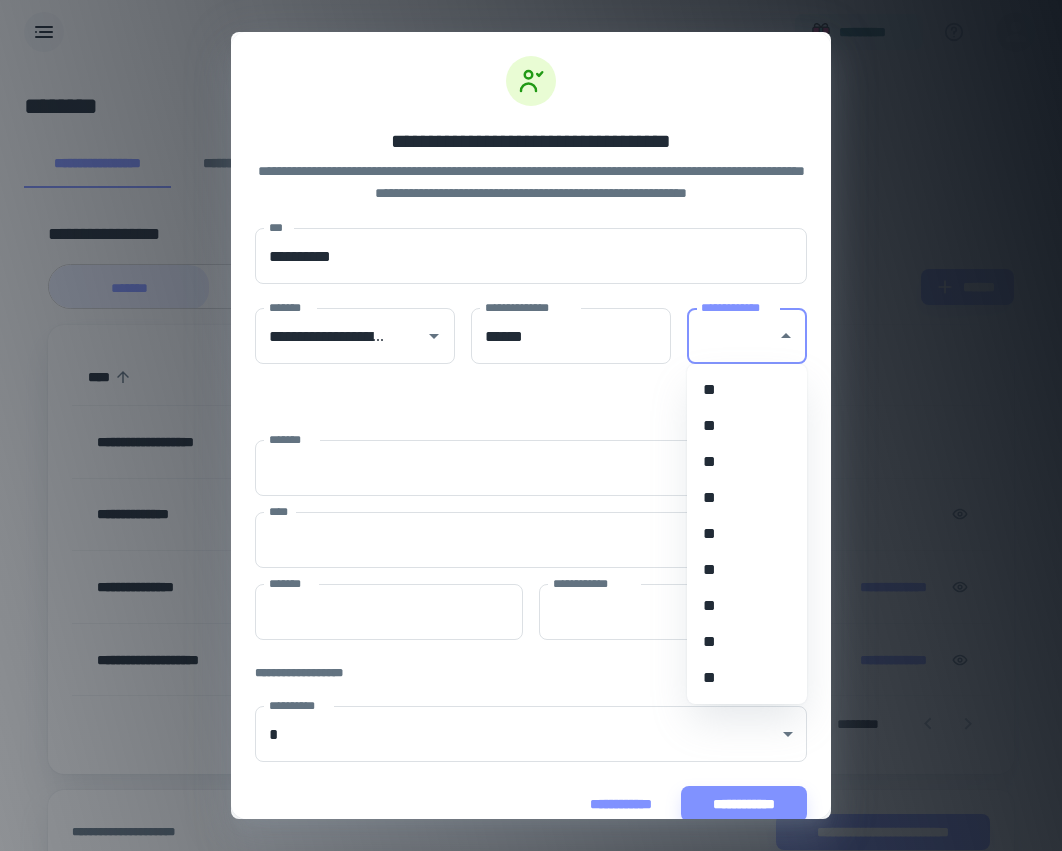 click on "**********" at bounding box center (732, 336) 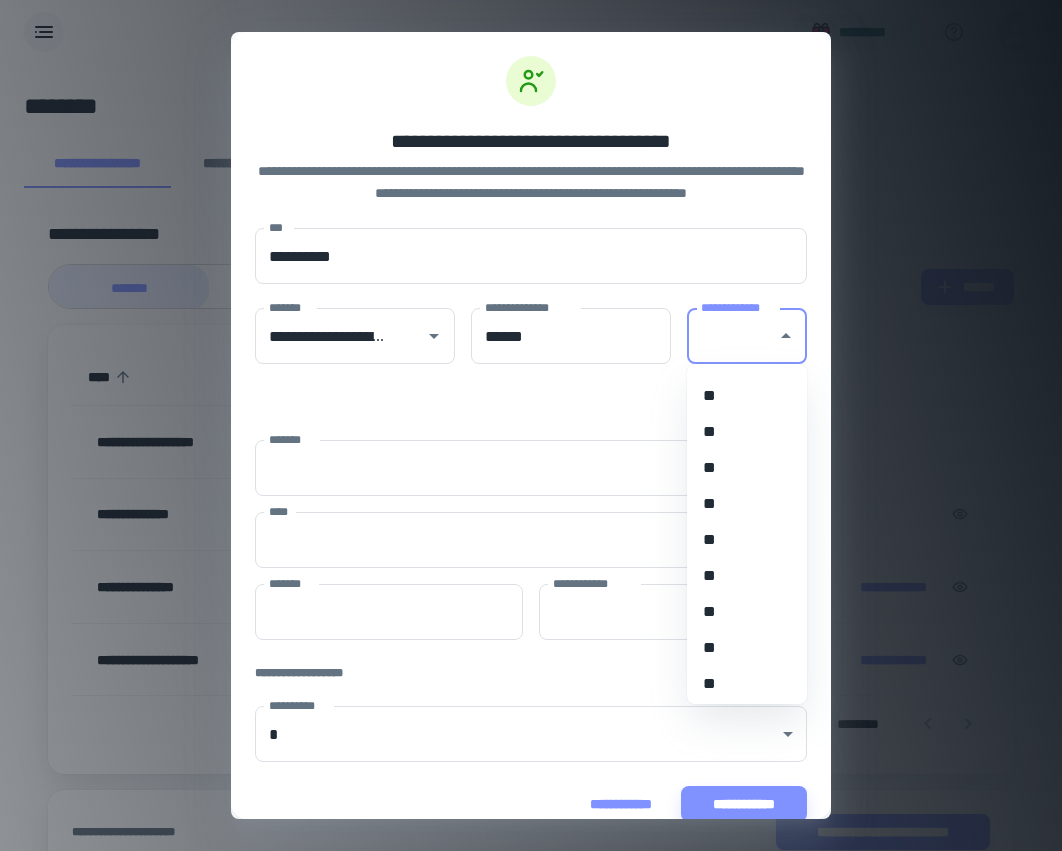 scroll, scrollTop: 37, scrollLeft: 0, axis: vertical 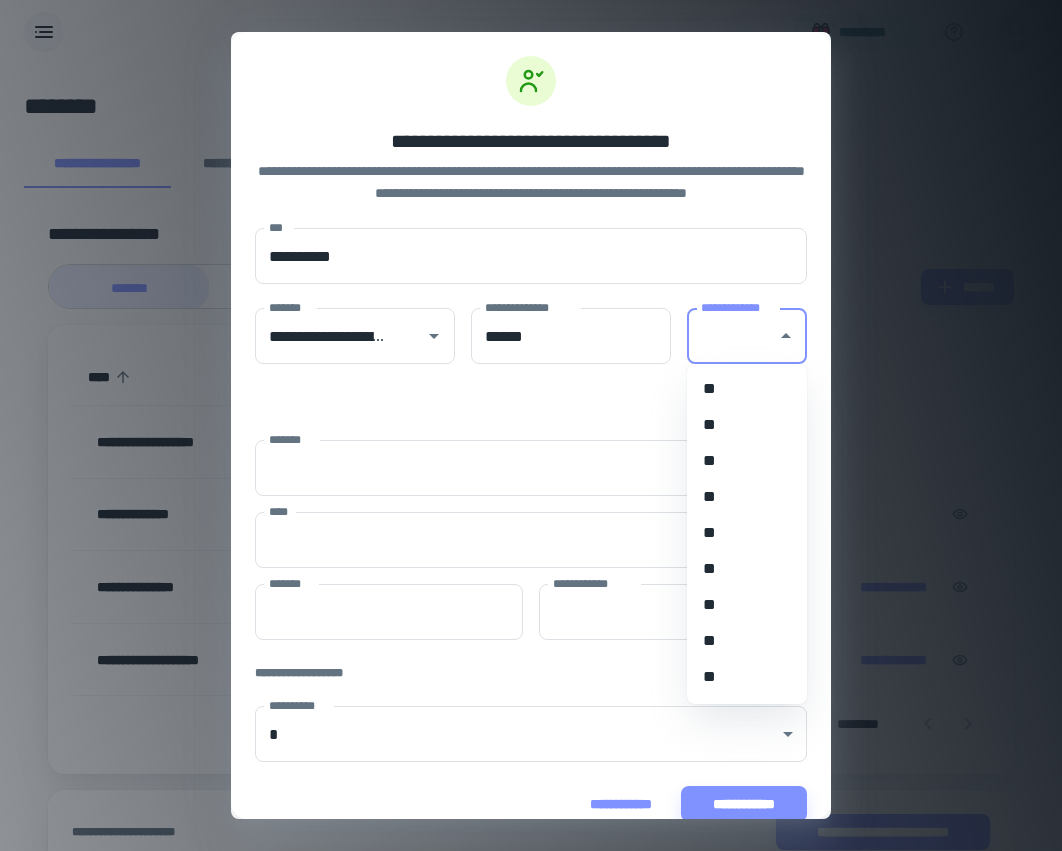 click on "**" at bounding box center [747, 533] 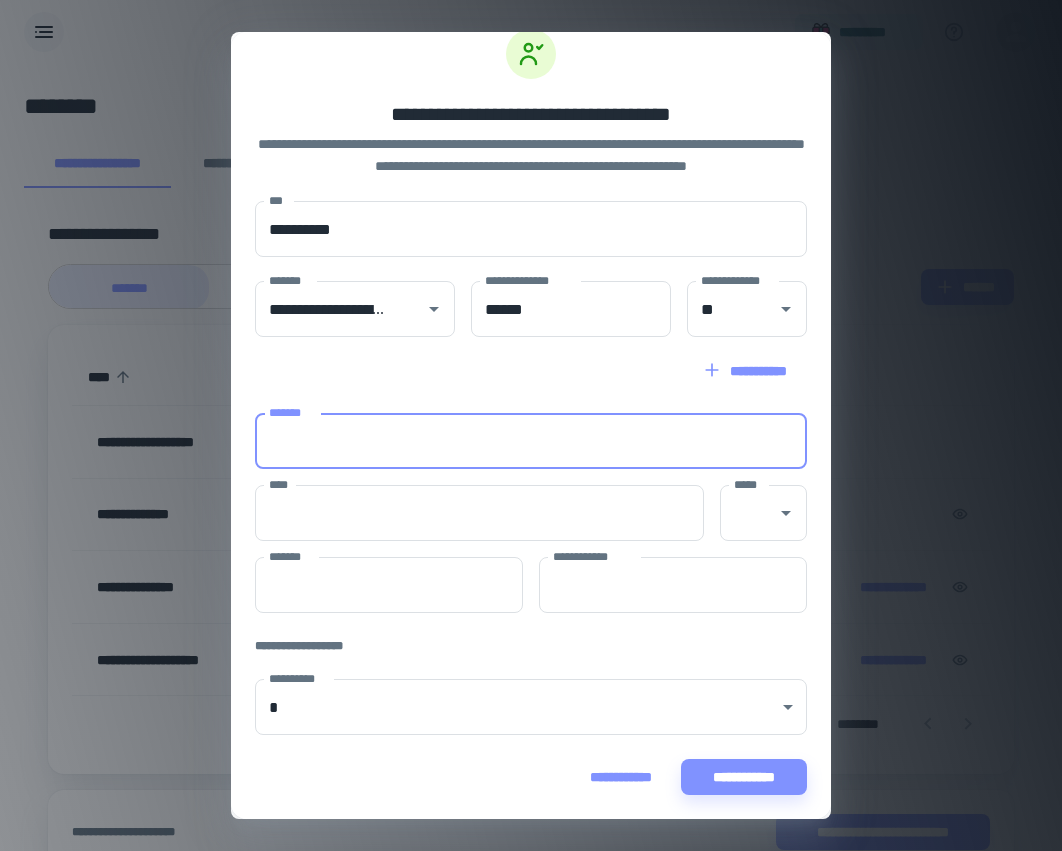 scroll, scrollTop: 27, scrollLeft: 0, axis: vertical 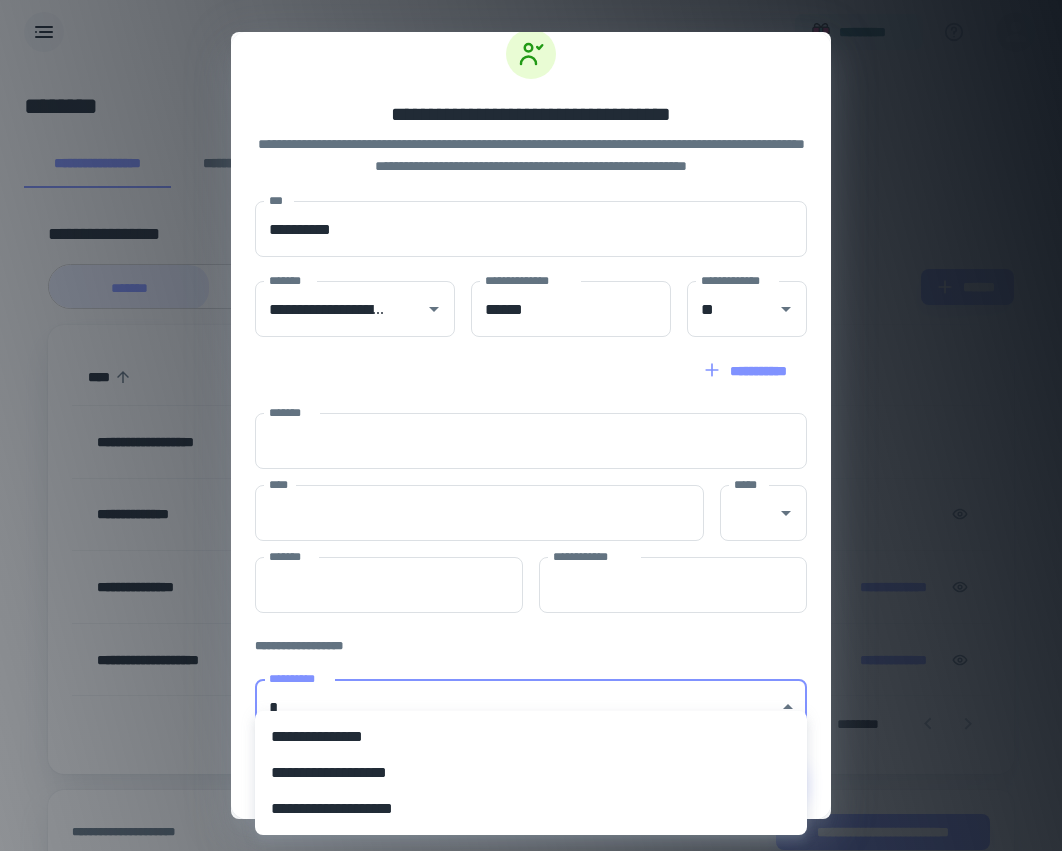 click on "[FIRST] [LAST] [PHONE] [EMAIL] [ADDRESS] [CITY] [STATE] [ZIP] [COUNTRY] [DOB] [AGE]" at bounding box center (531, 425) 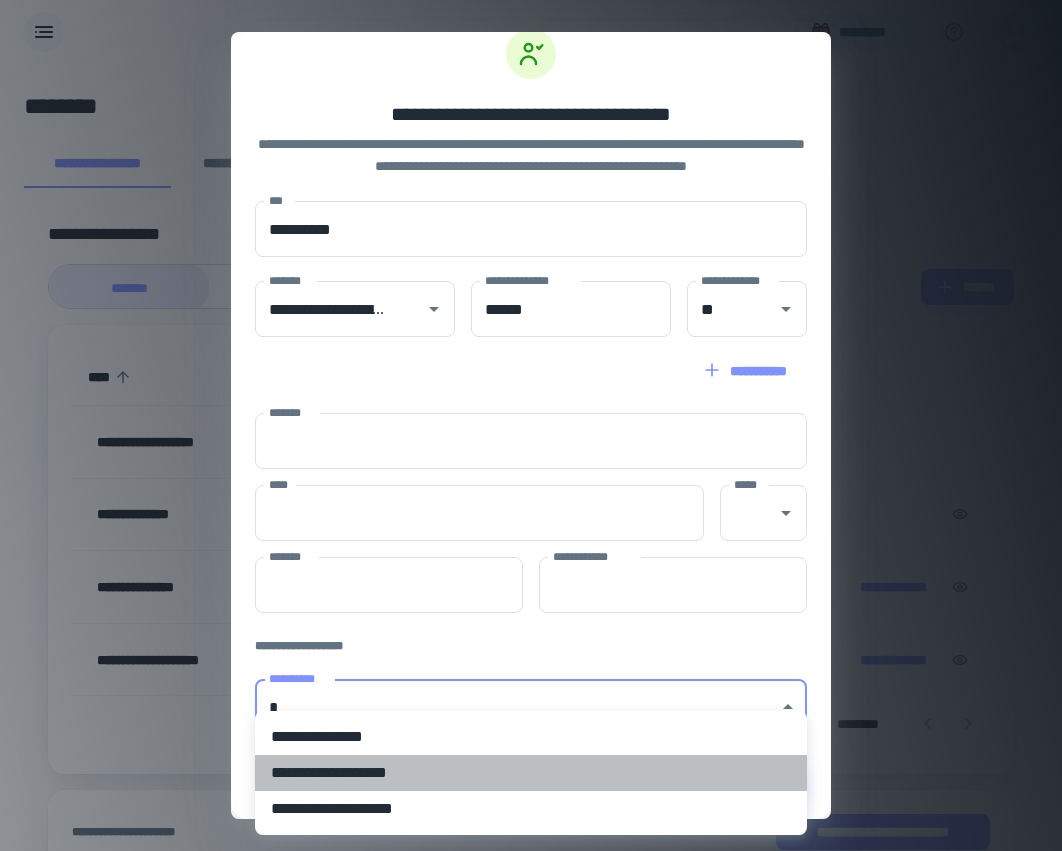 click on "**********" at bounding box center [531, 773] 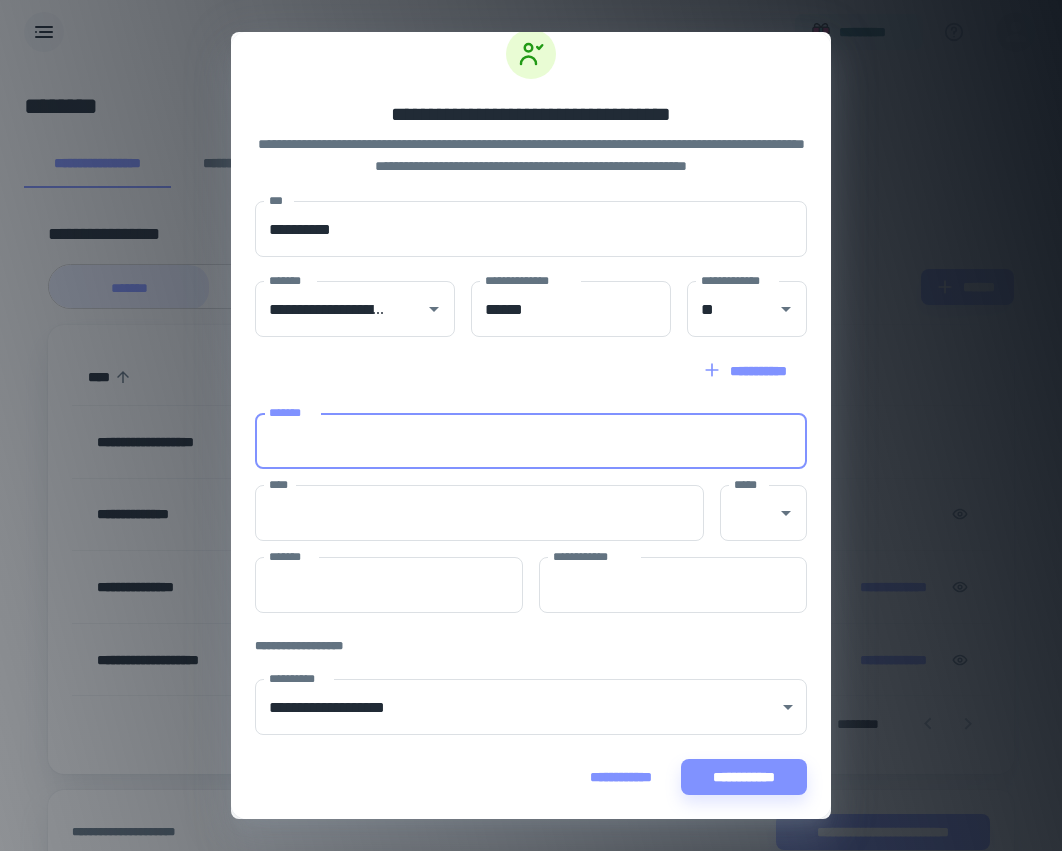 click on "*******" at bounding box center [531, 441] 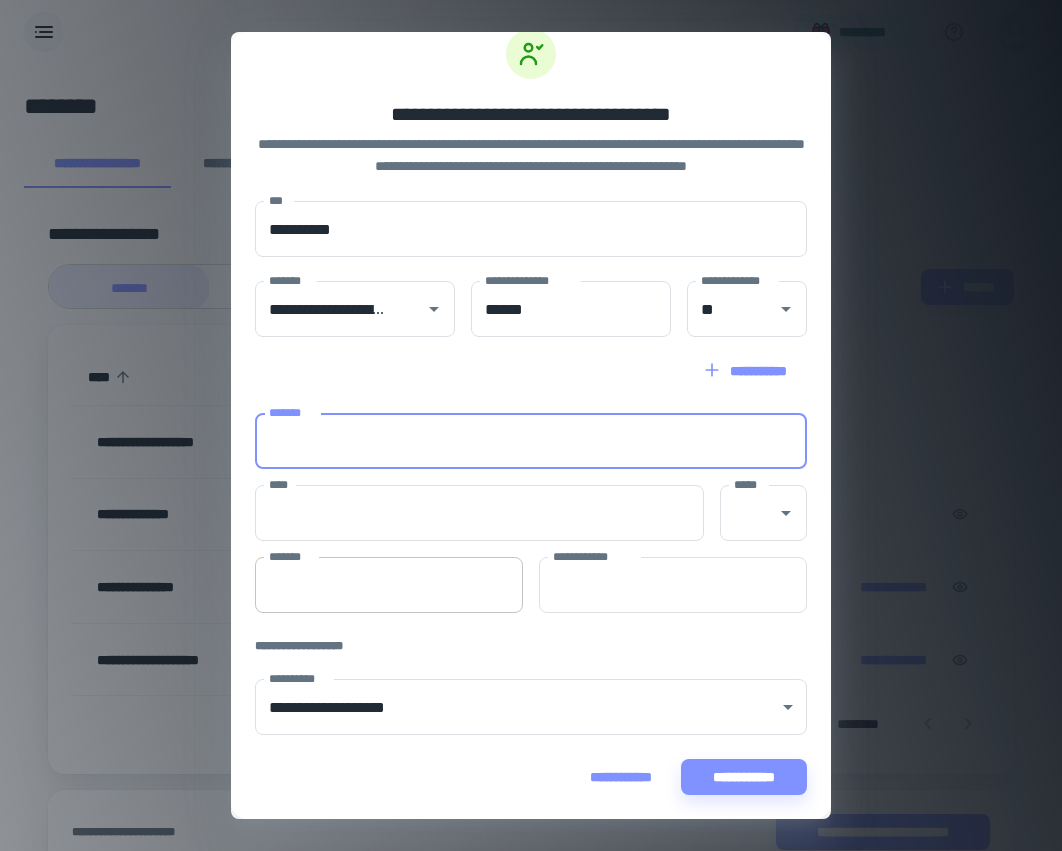 paste on "**********" 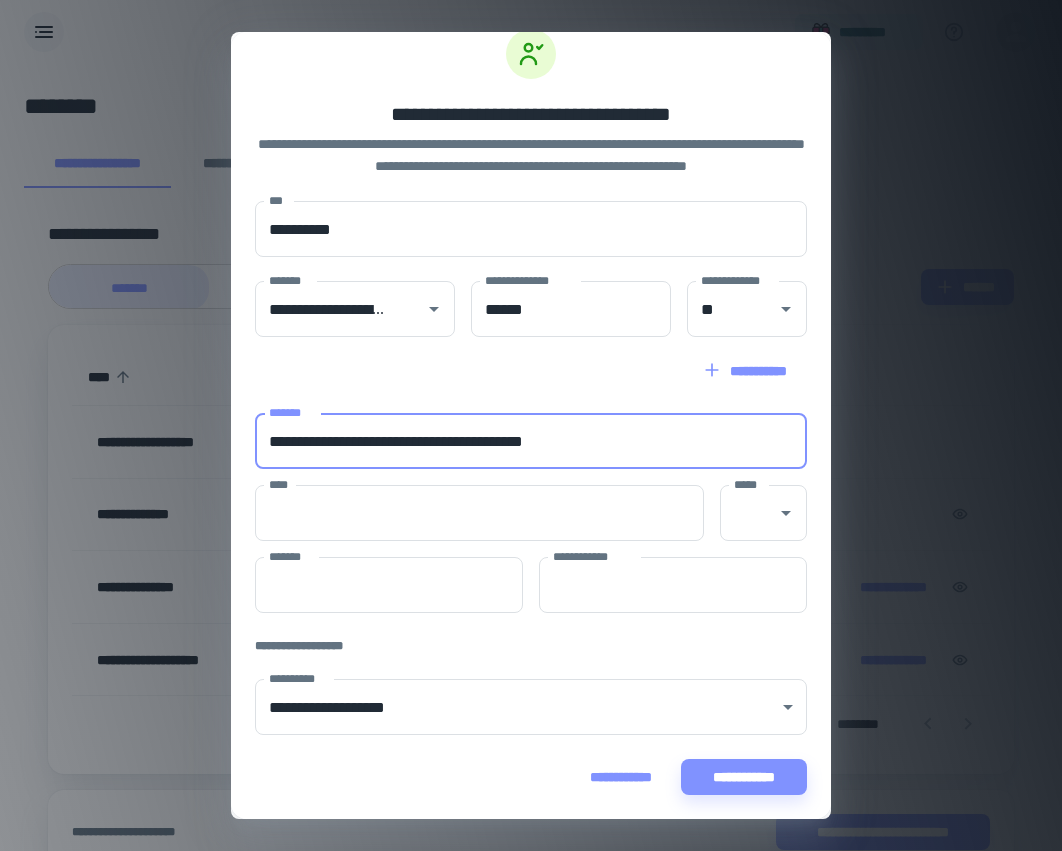 drag, startPoint x: 609, startPoint y: 444, endPoint x: 562, endPoint y: 442, distance: 47.042534 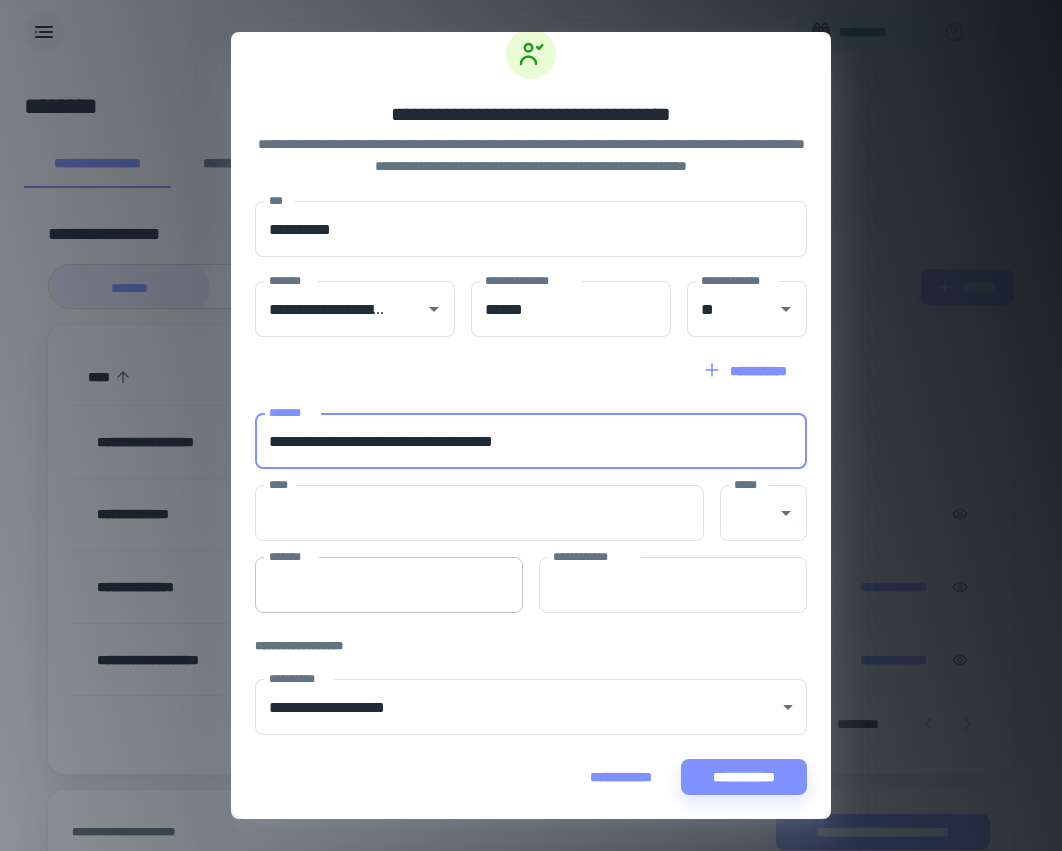 type on "**********" 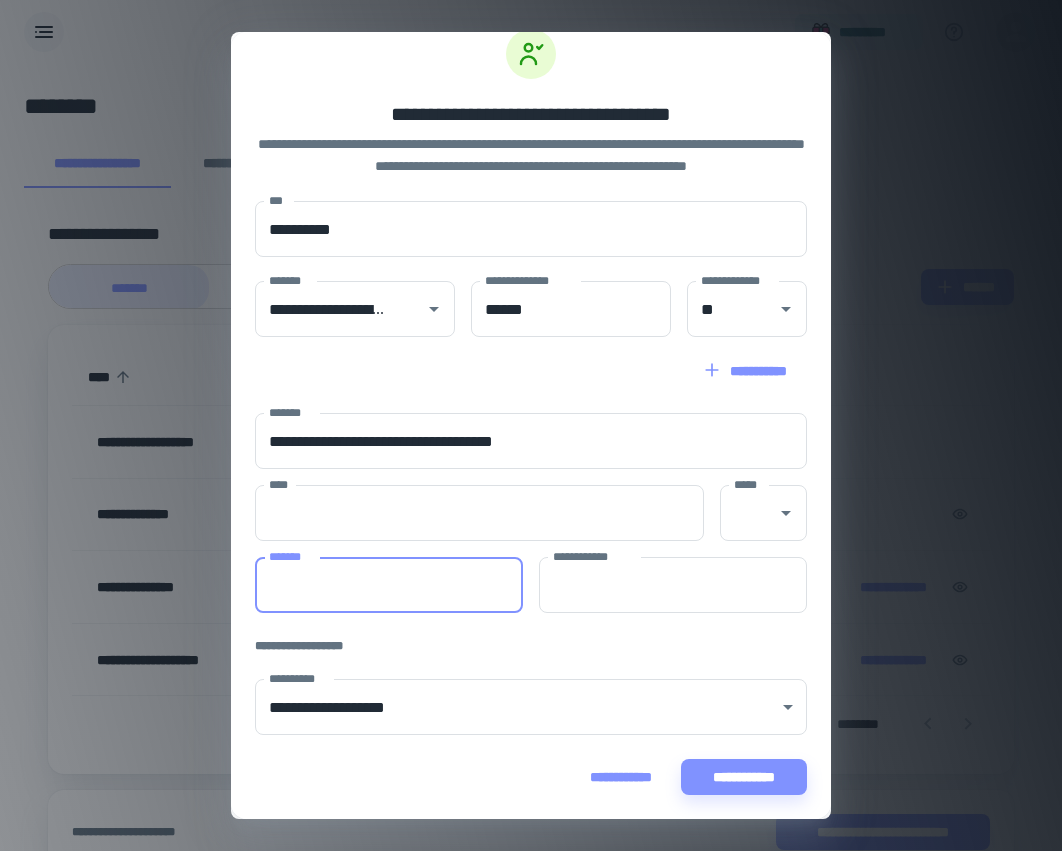 paste on "*****" 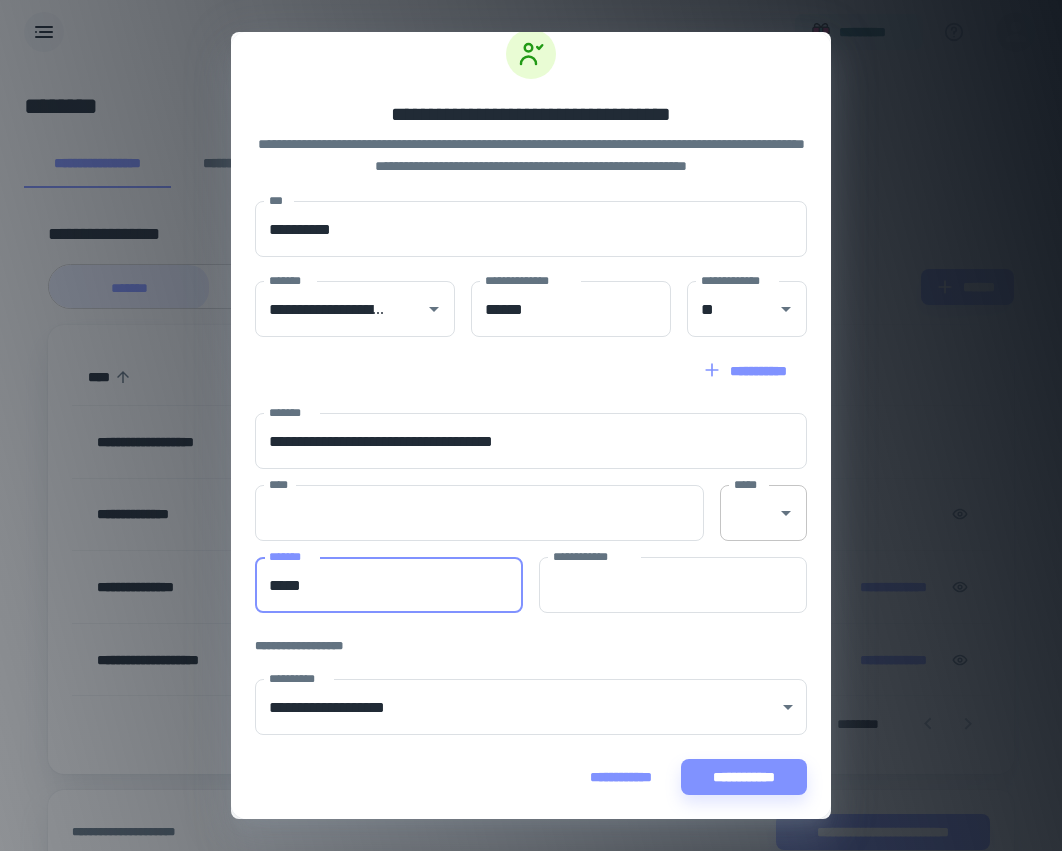 type on "*****" 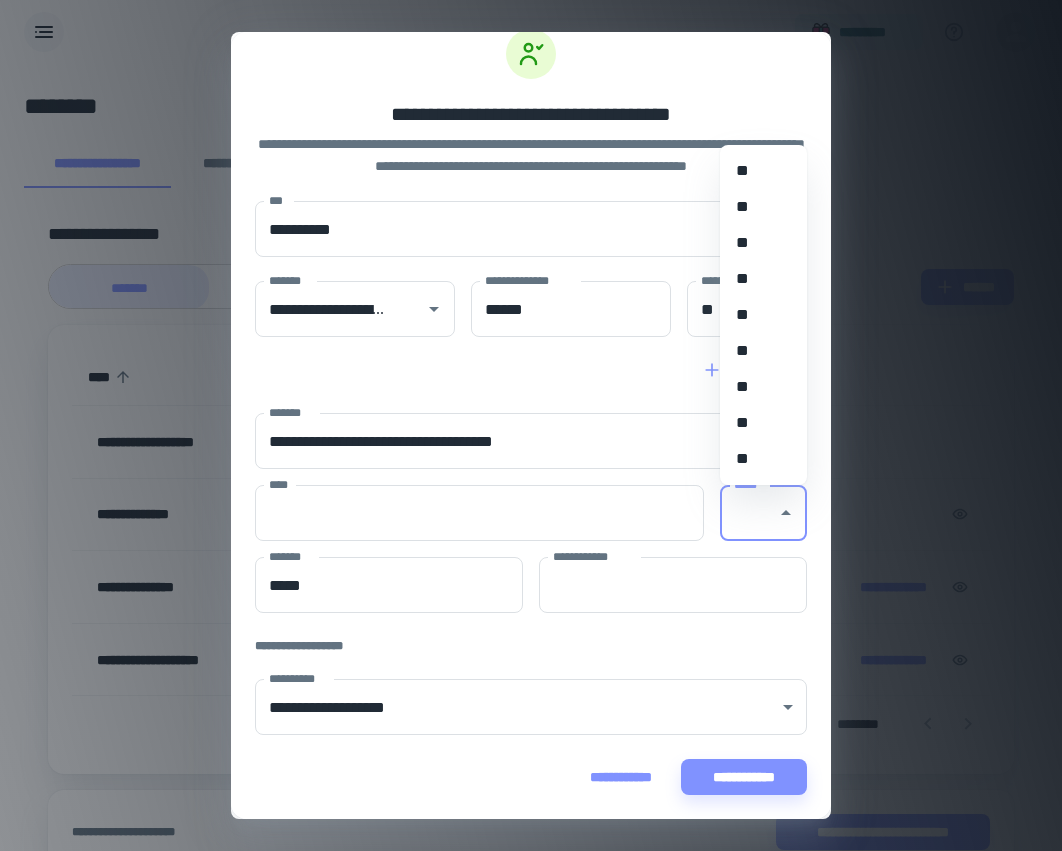 click on "*****" at bounding box center [748, 513] 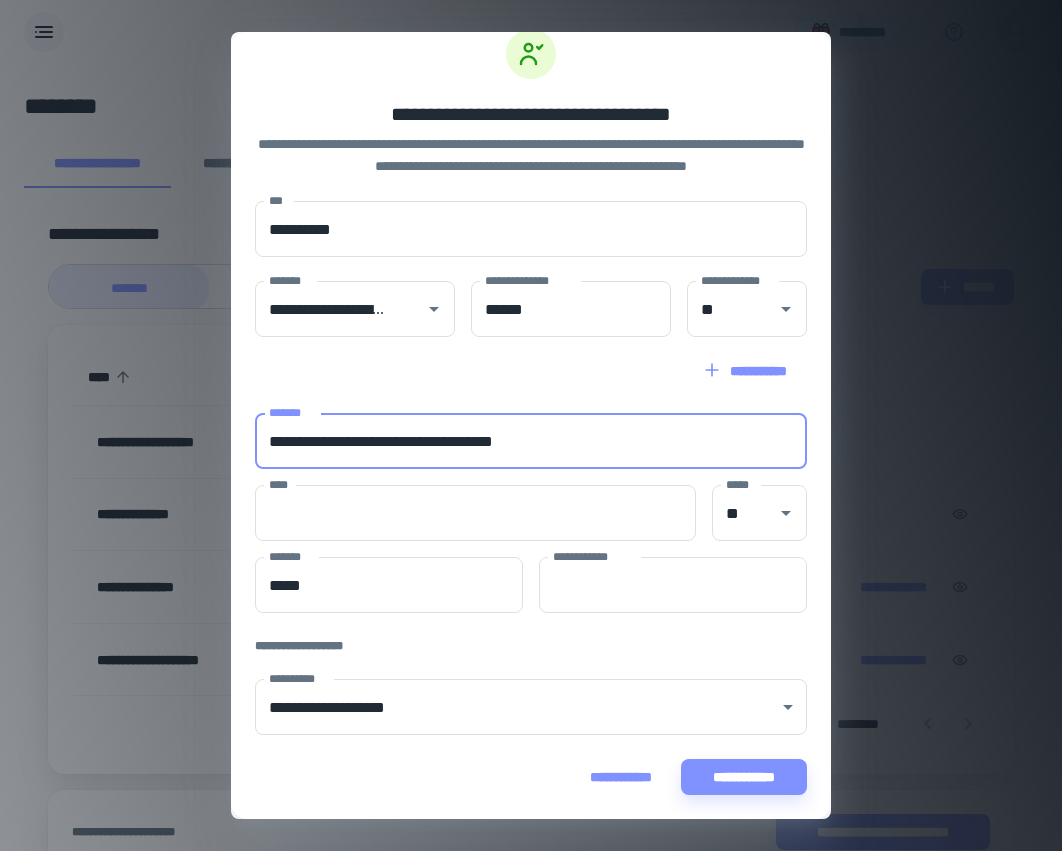 drag, startPoint x: 525, startPoint y: 440, endPoint x: 428, endPoint y: 436, distance: 97.082436 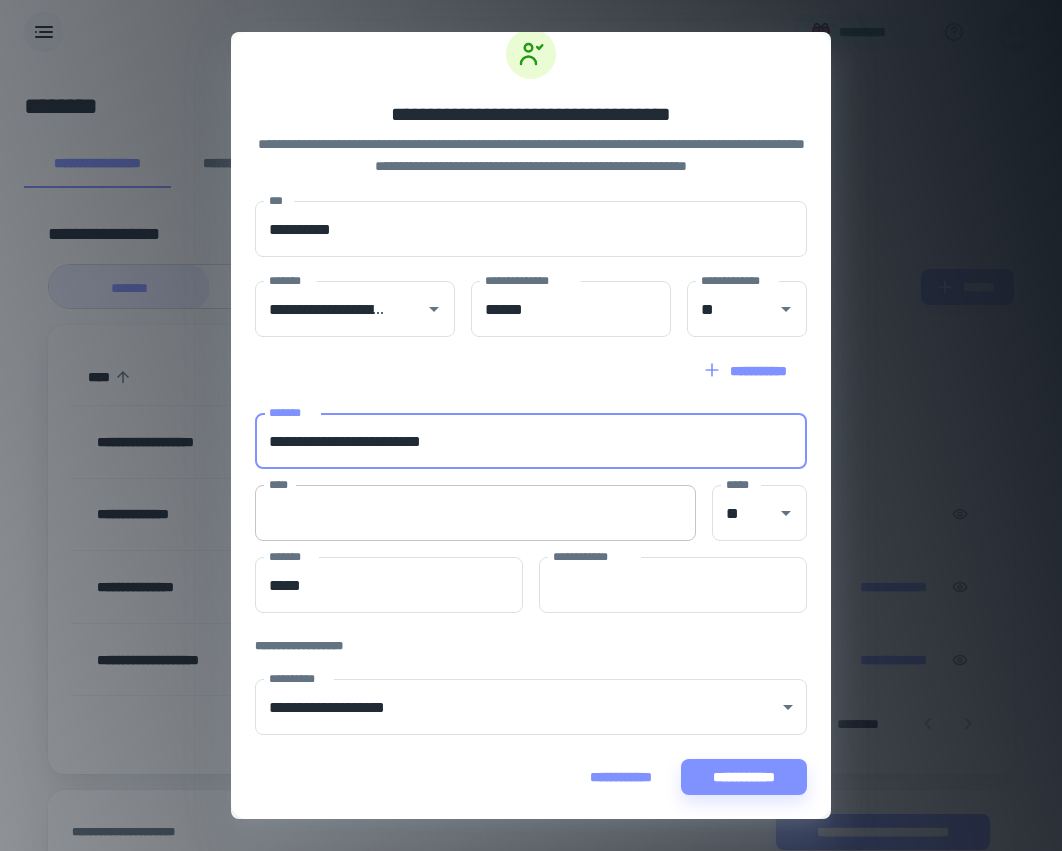type on "**********" 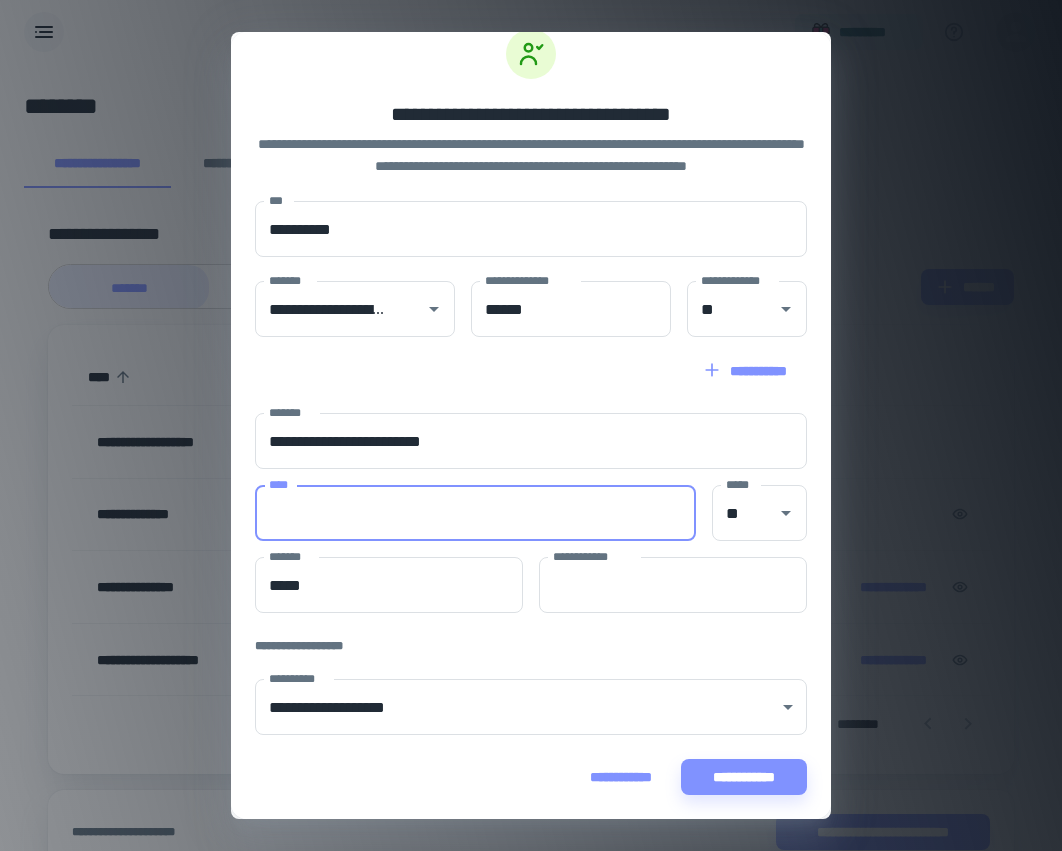 paste on "**********" 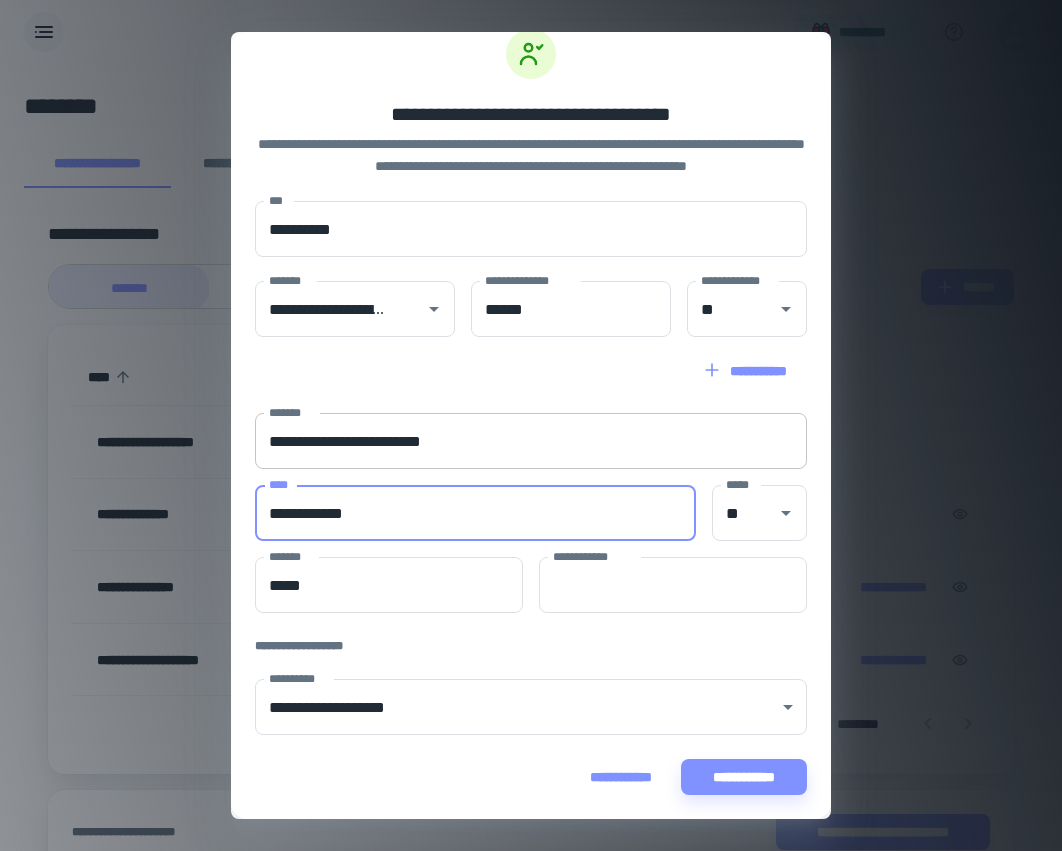 type on "**********" 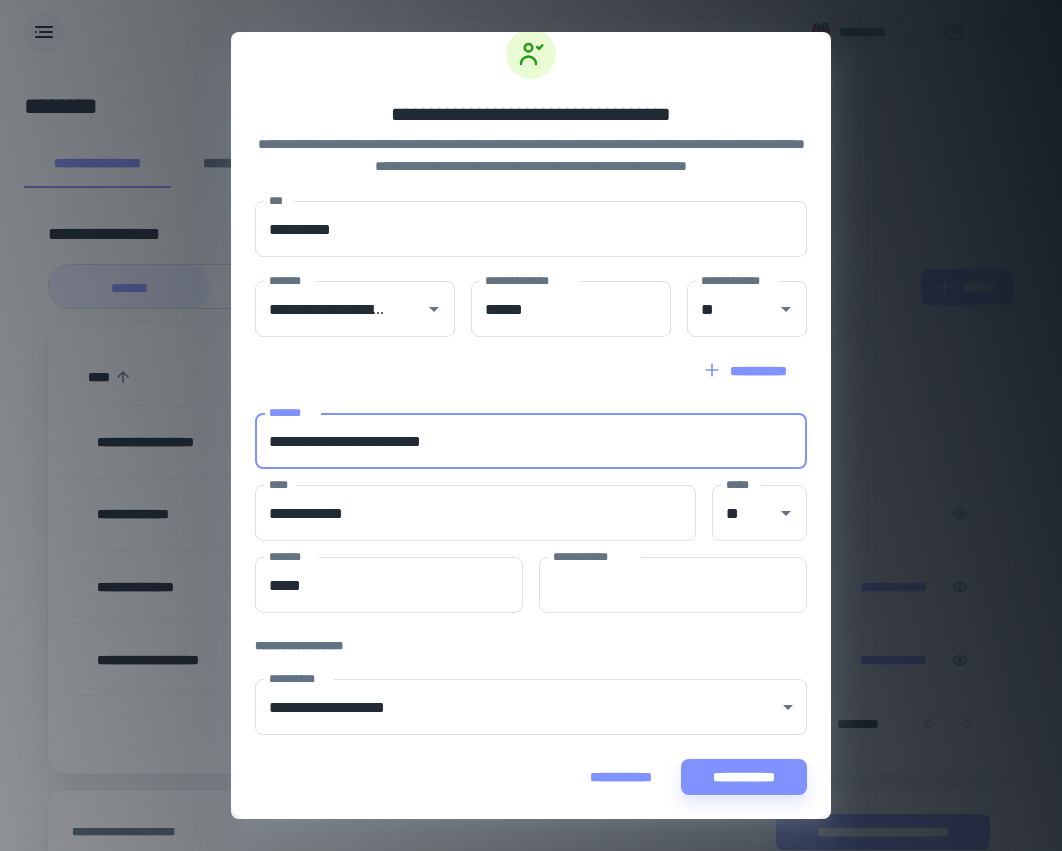 drag, startPoint x: 503, startPoint y: 441, endPoint x: 418, endPoint y: 438, distance: 85.052925 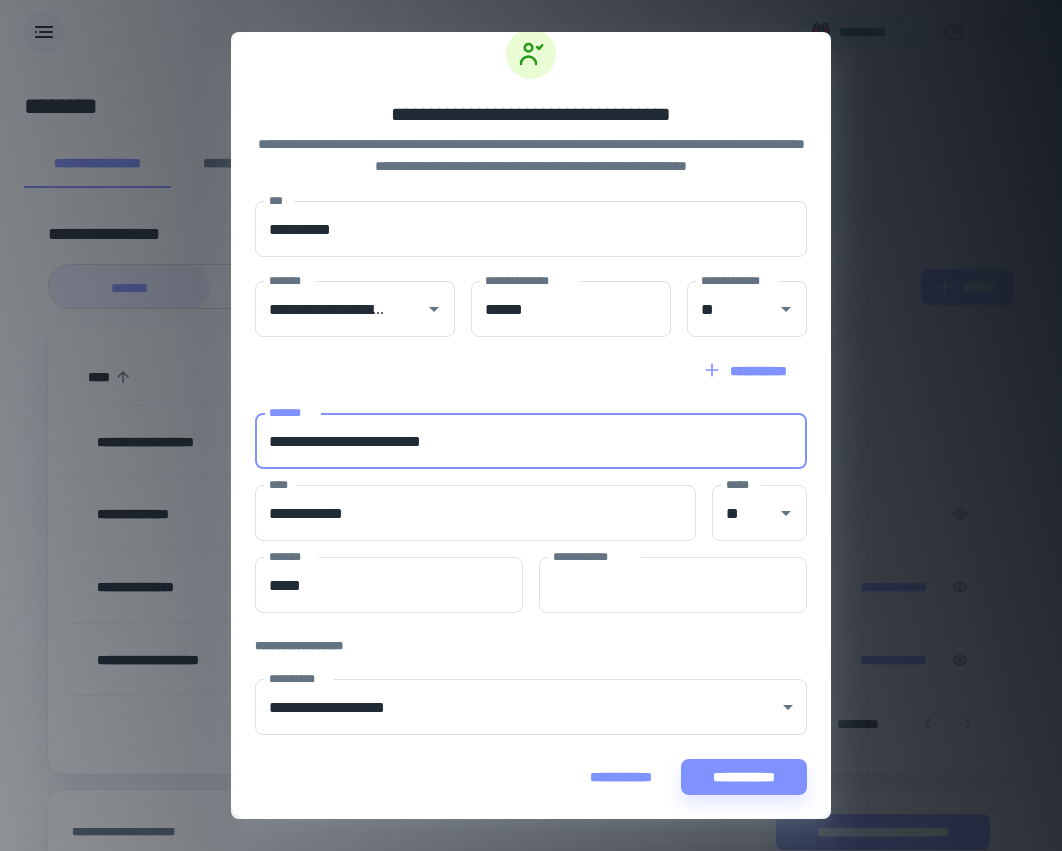 click on "**********" at bounding box center [531, 441] 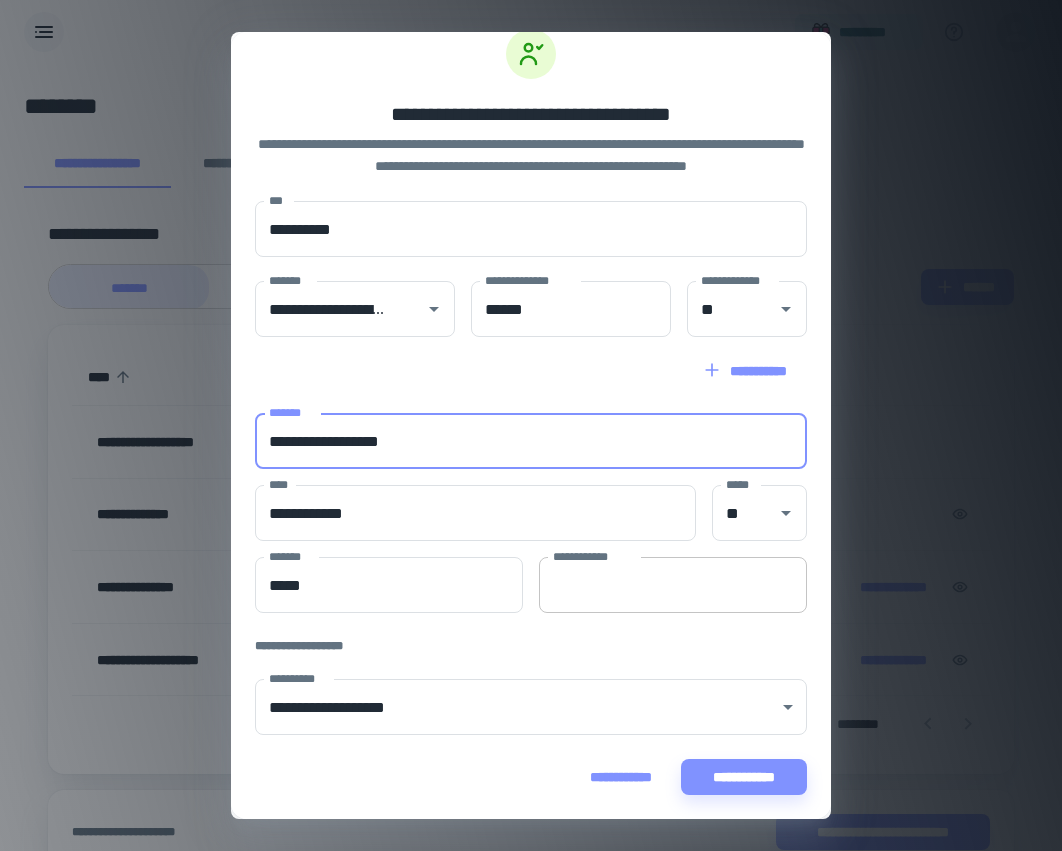 type on "**********" 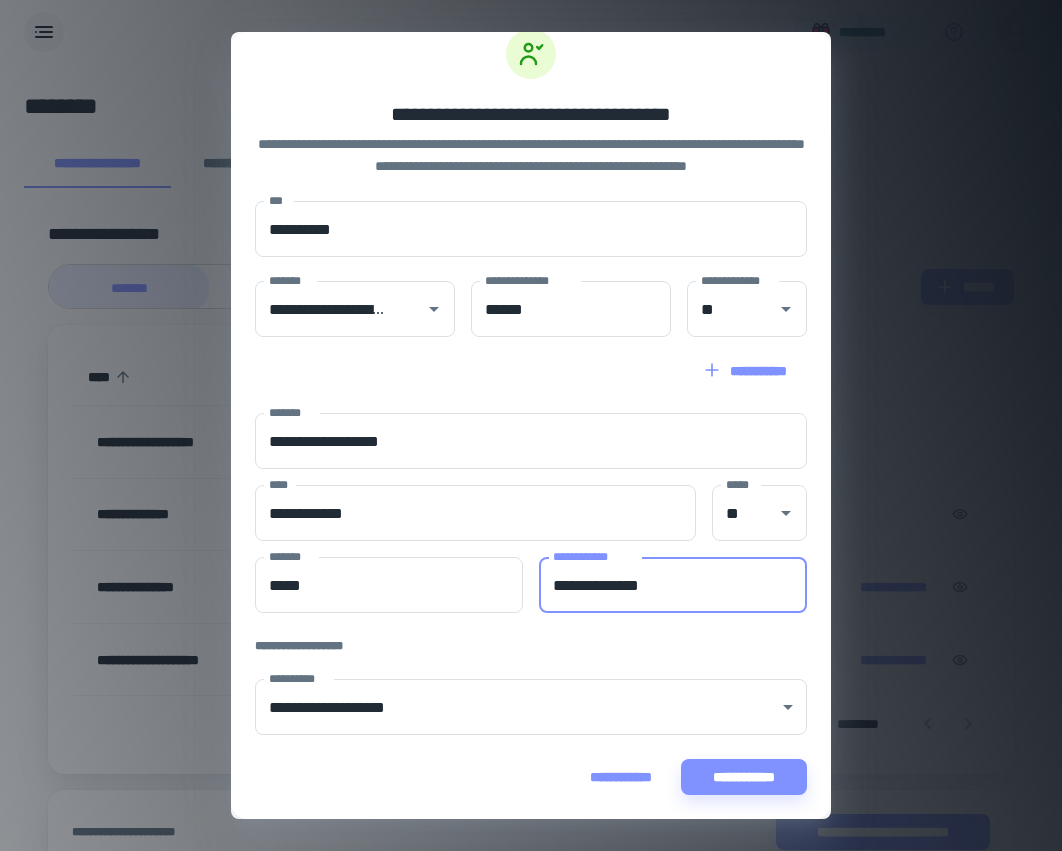 type on "**********" 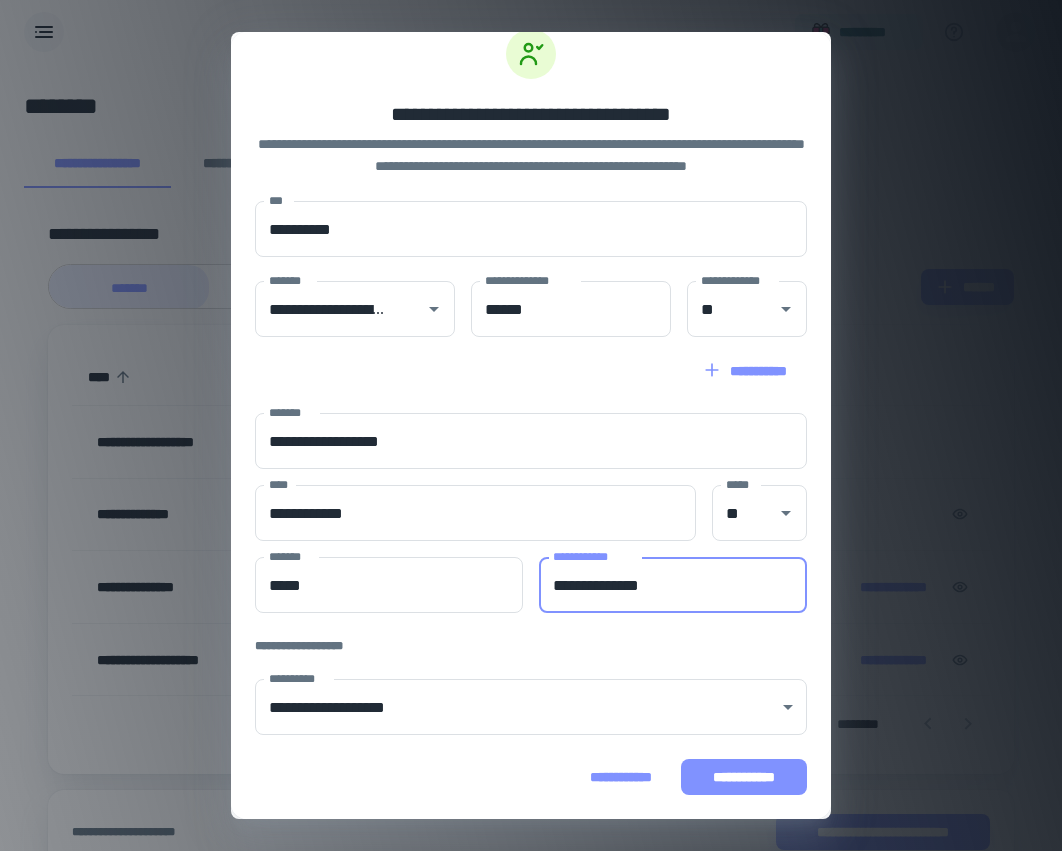 click on "**********" at bounding box center [744, 777] 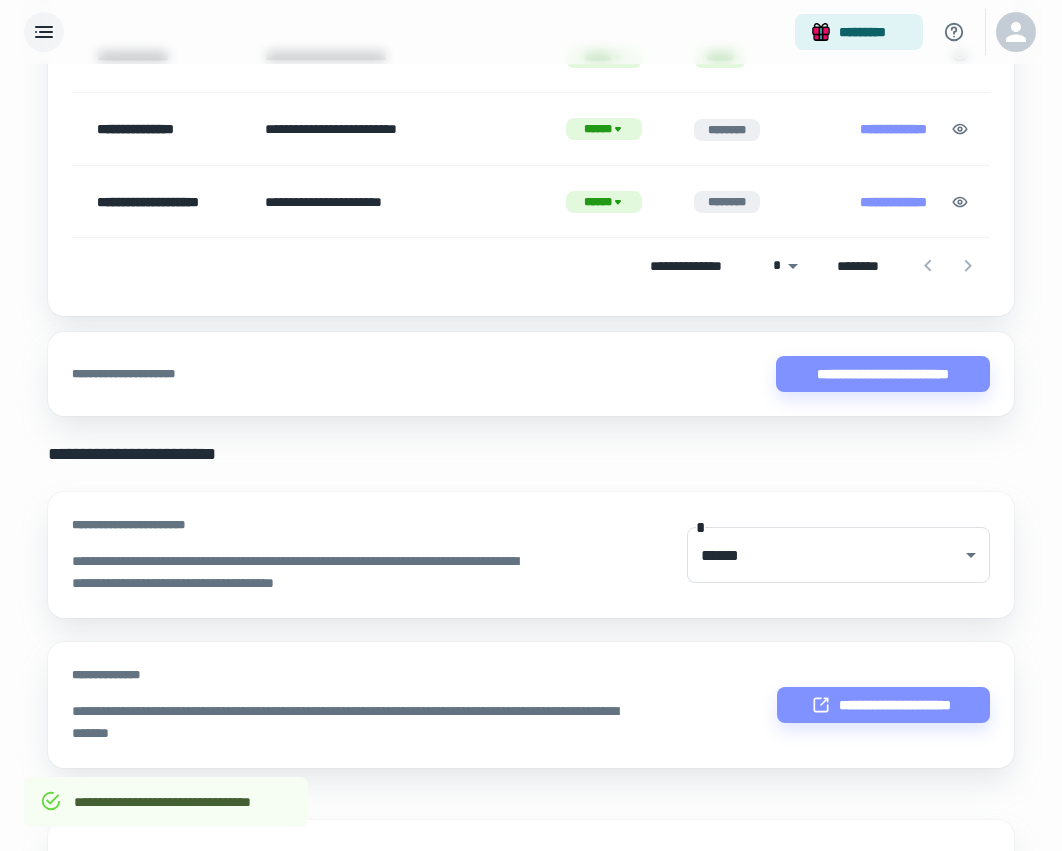 scroll, scrollTop: 460, scrollLeft: 0, axis: vertical 